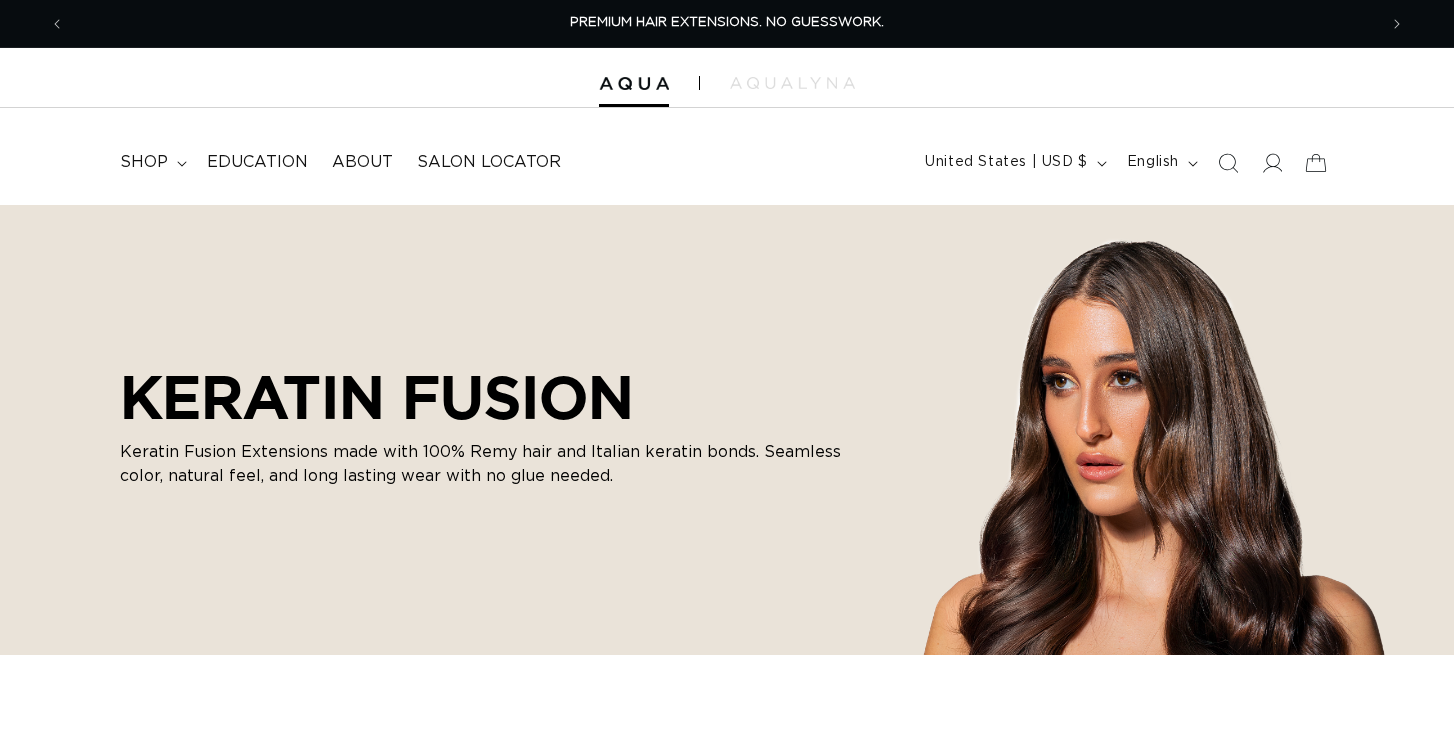 scroll, scrollTop: 0, scrollLeft: 0, axis: both 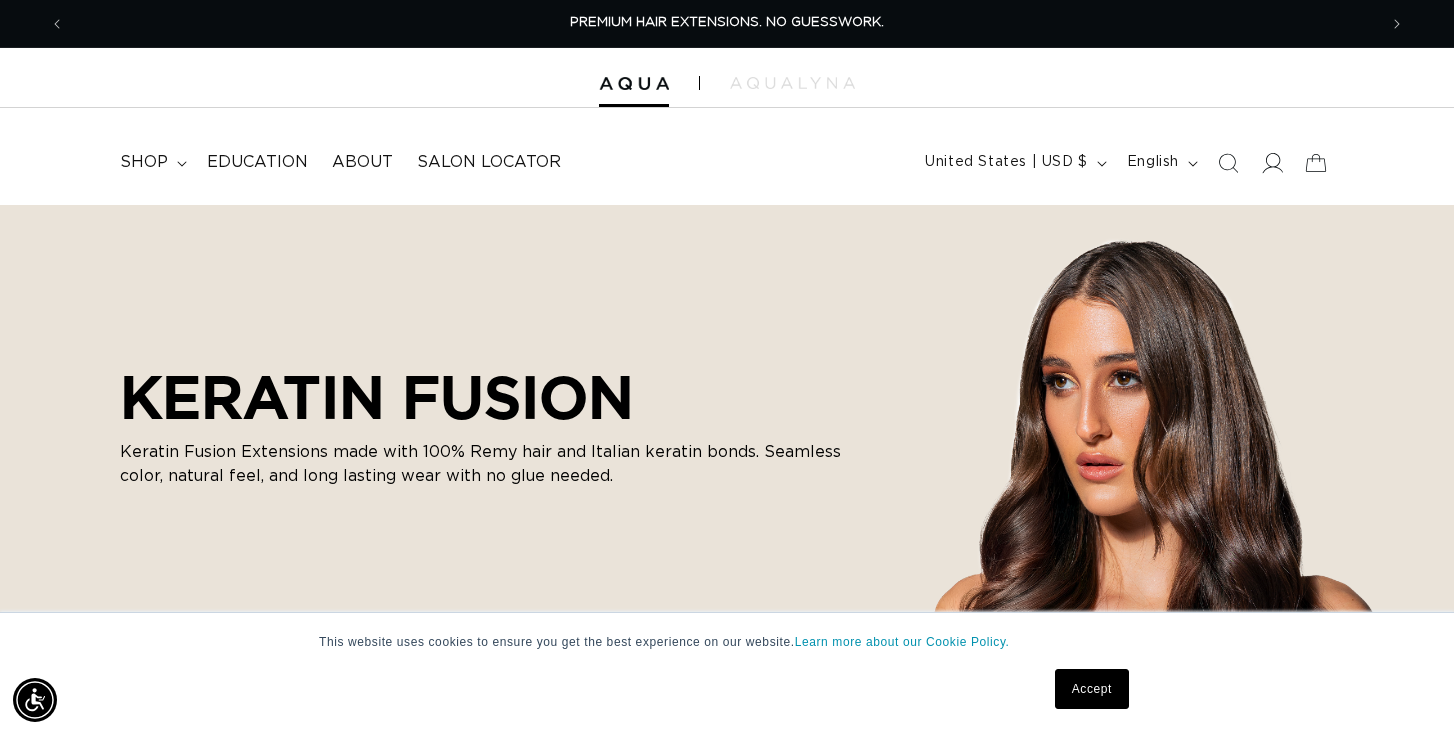 click 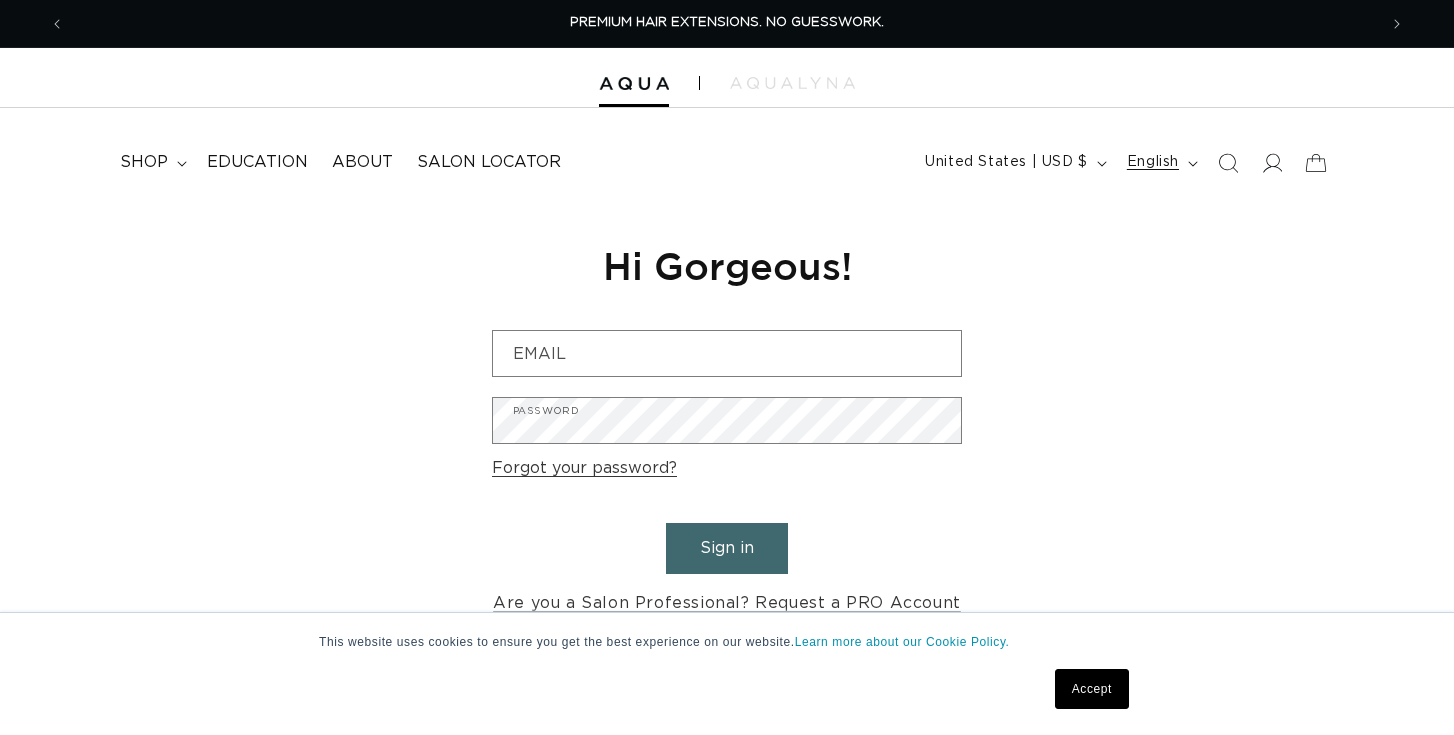 scroll, scrollTop: 0, scrollLeft: 0, axis: both 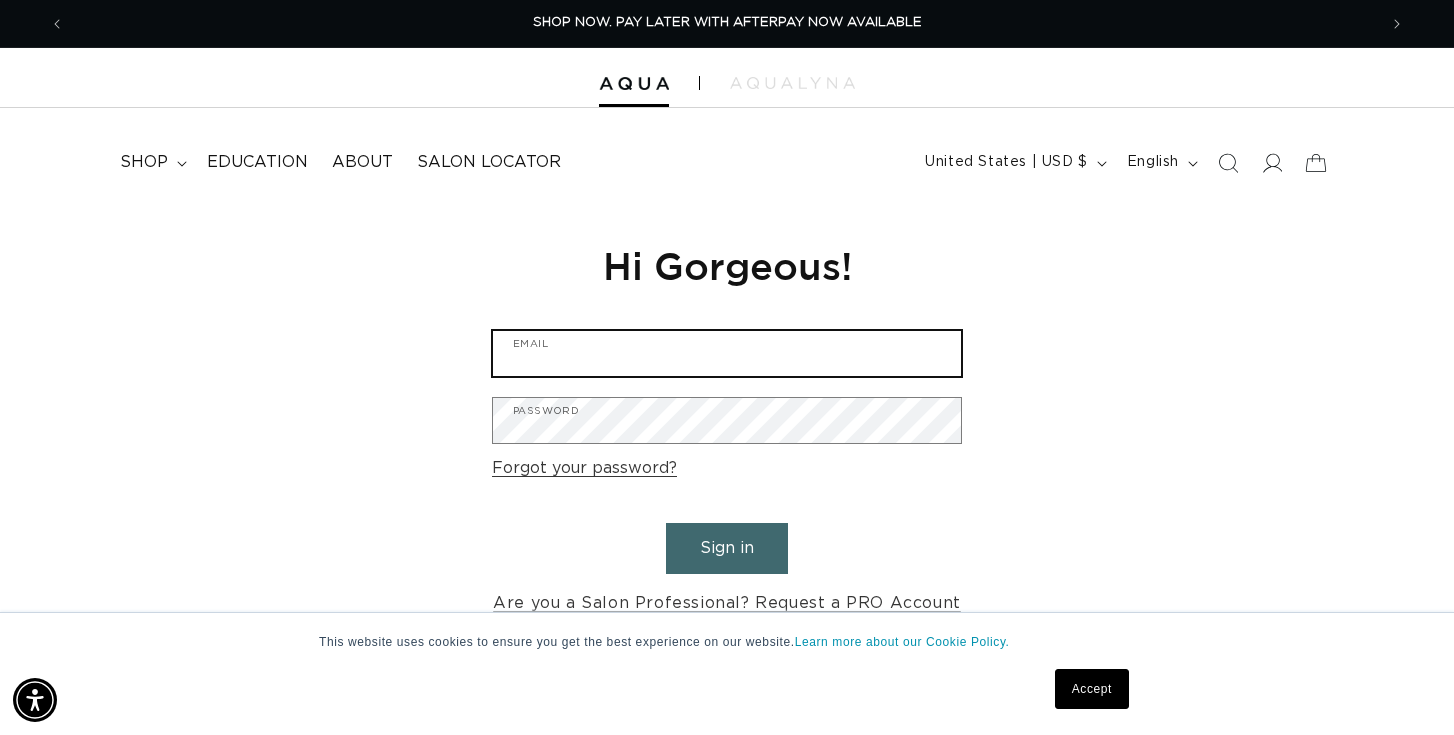 click on "Email" at bounding box center (727, 353) 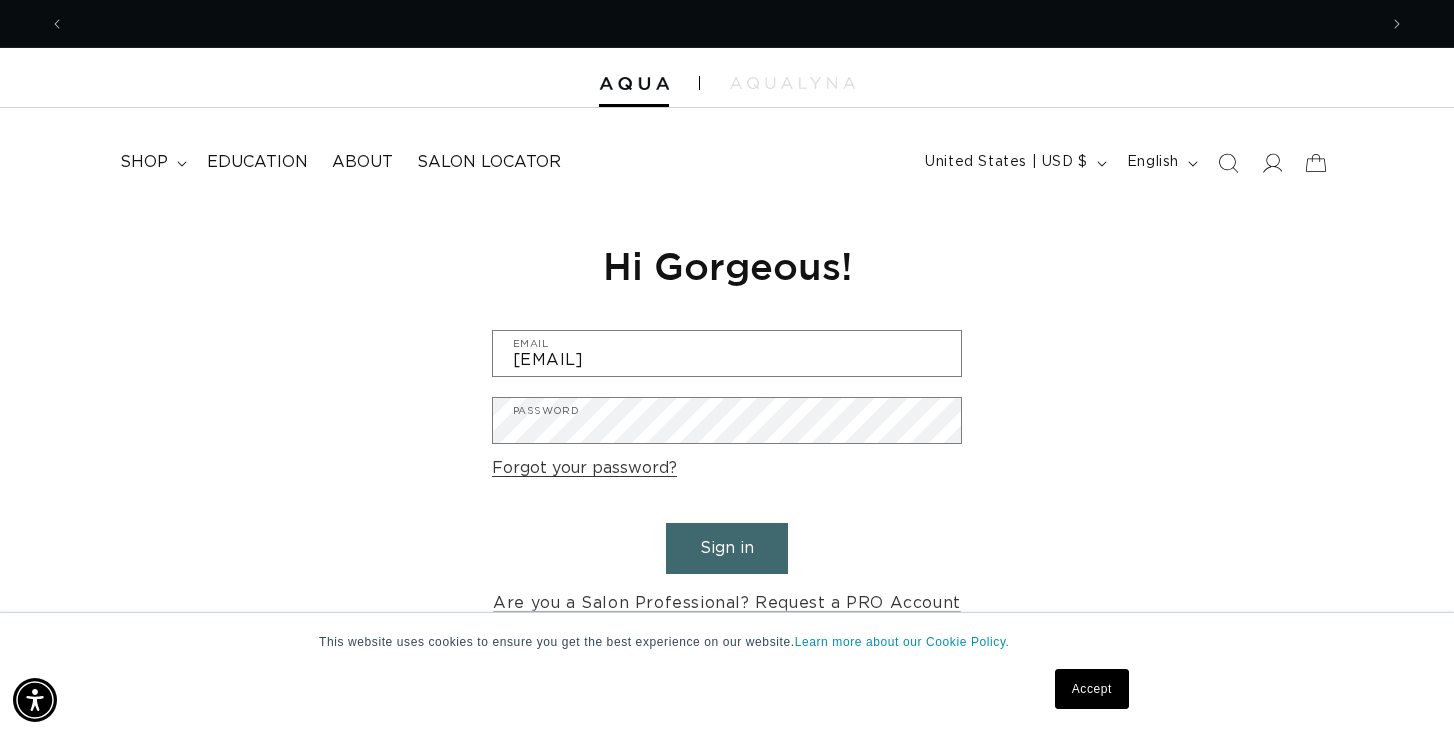 scroll, scrollTop: 0, scrollLeft: 2624, axis: horizontal 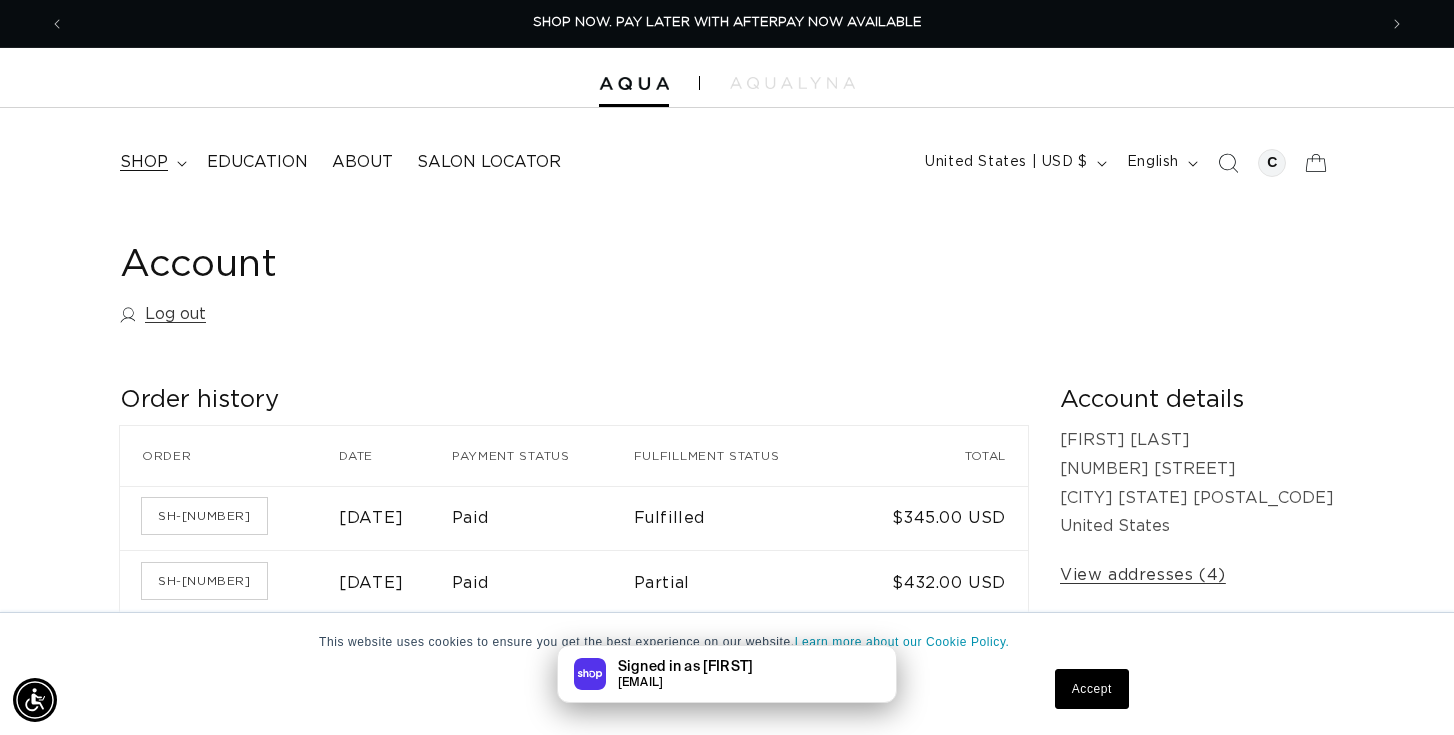 click on "shop" at bounding box center (144, 162) 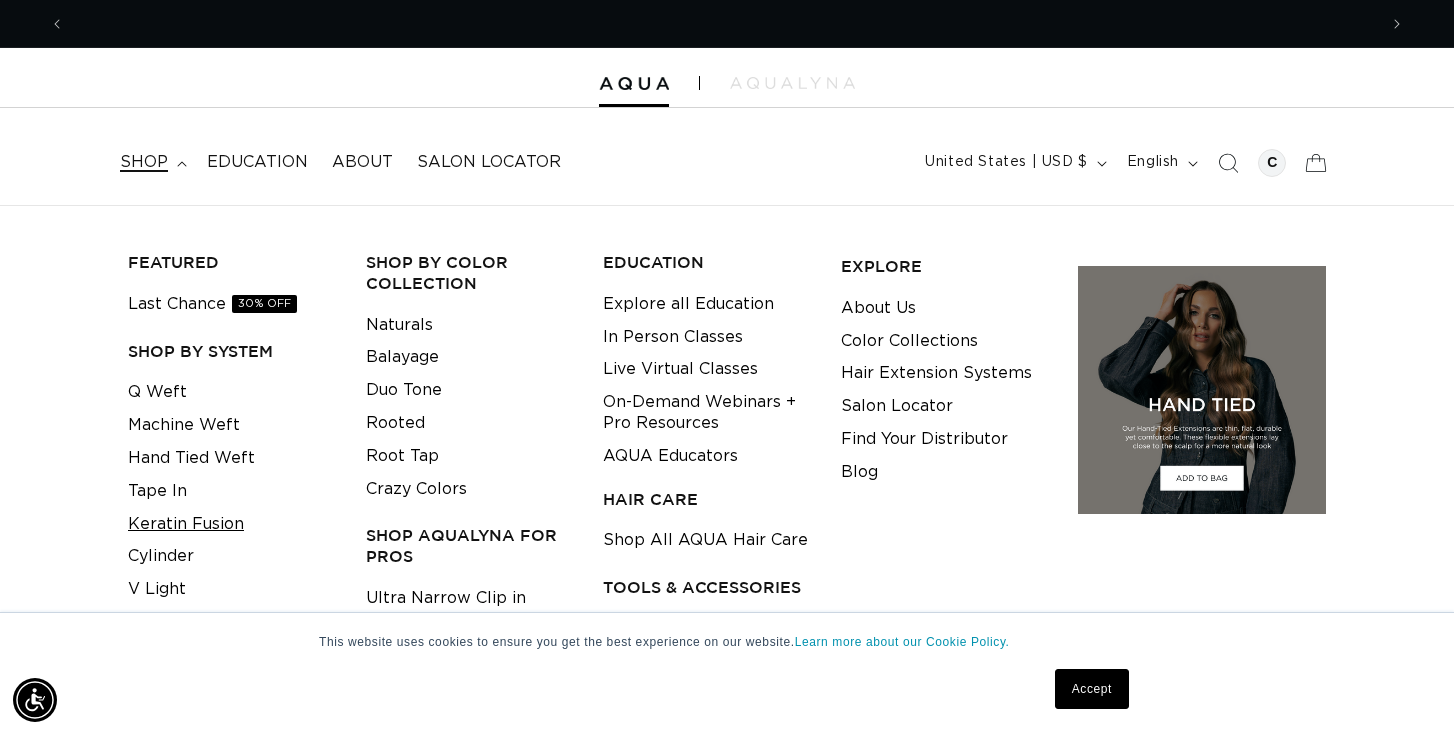 scroll, scrollTop: 0, scrollLeft: 0, axis: both 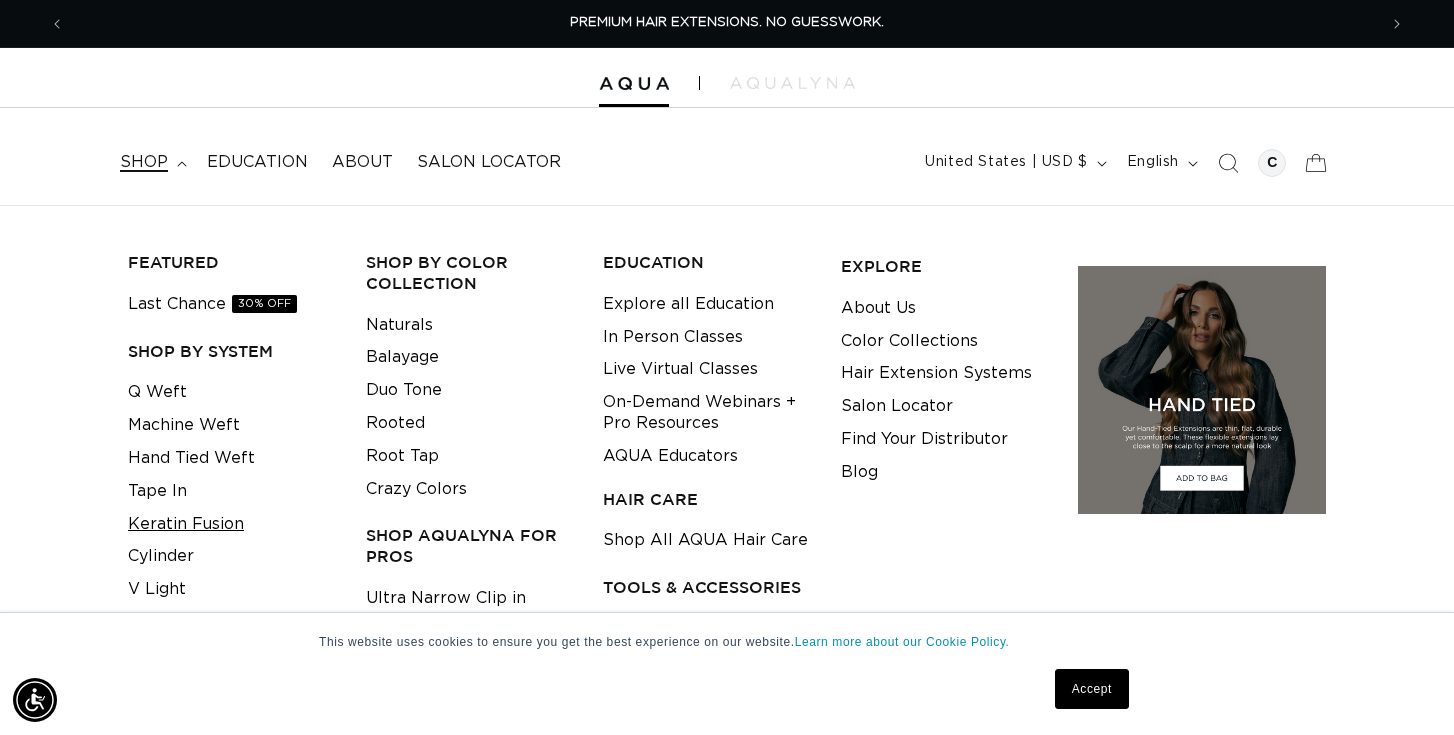 click on "Keratin Fusion" at bounding box center [186, 524] 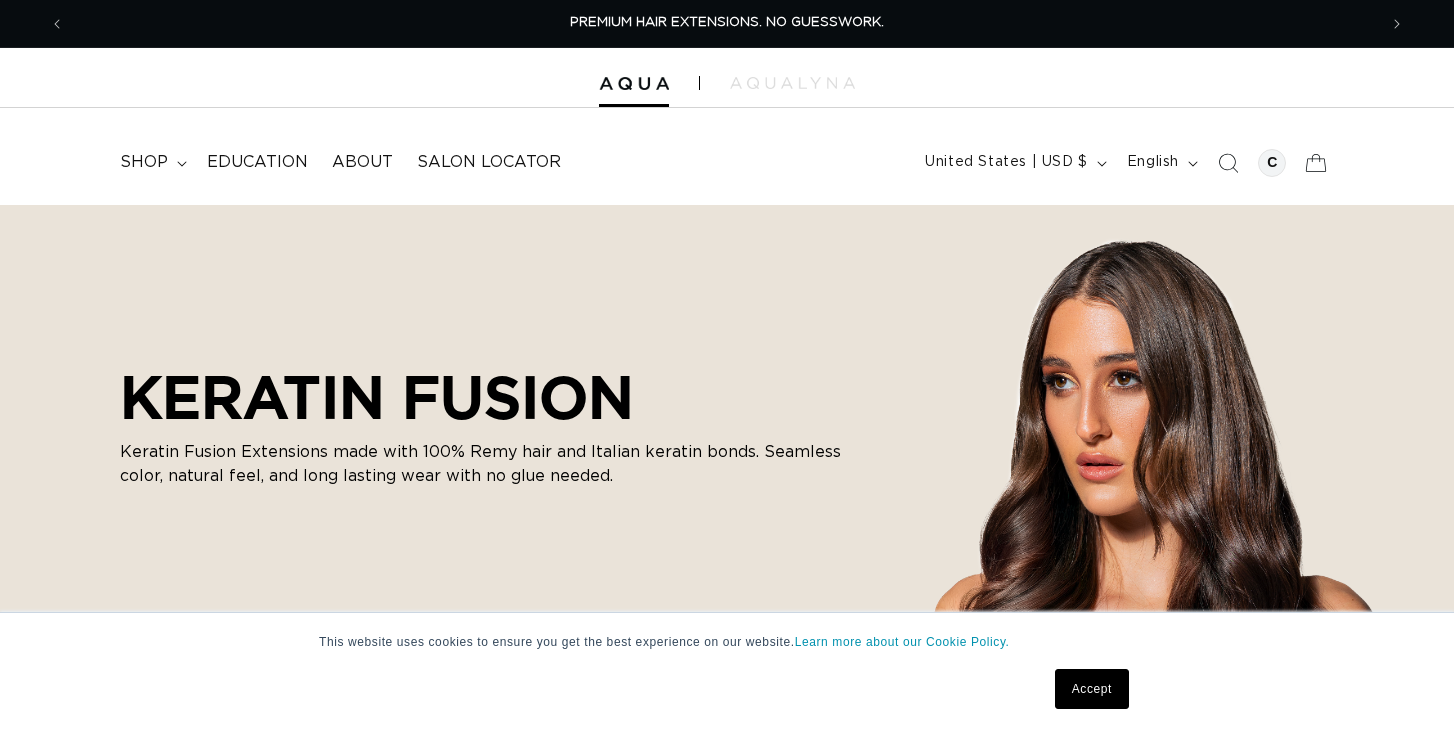 scroll, scrollTop: 0, scrollLeft: 0, axis: both 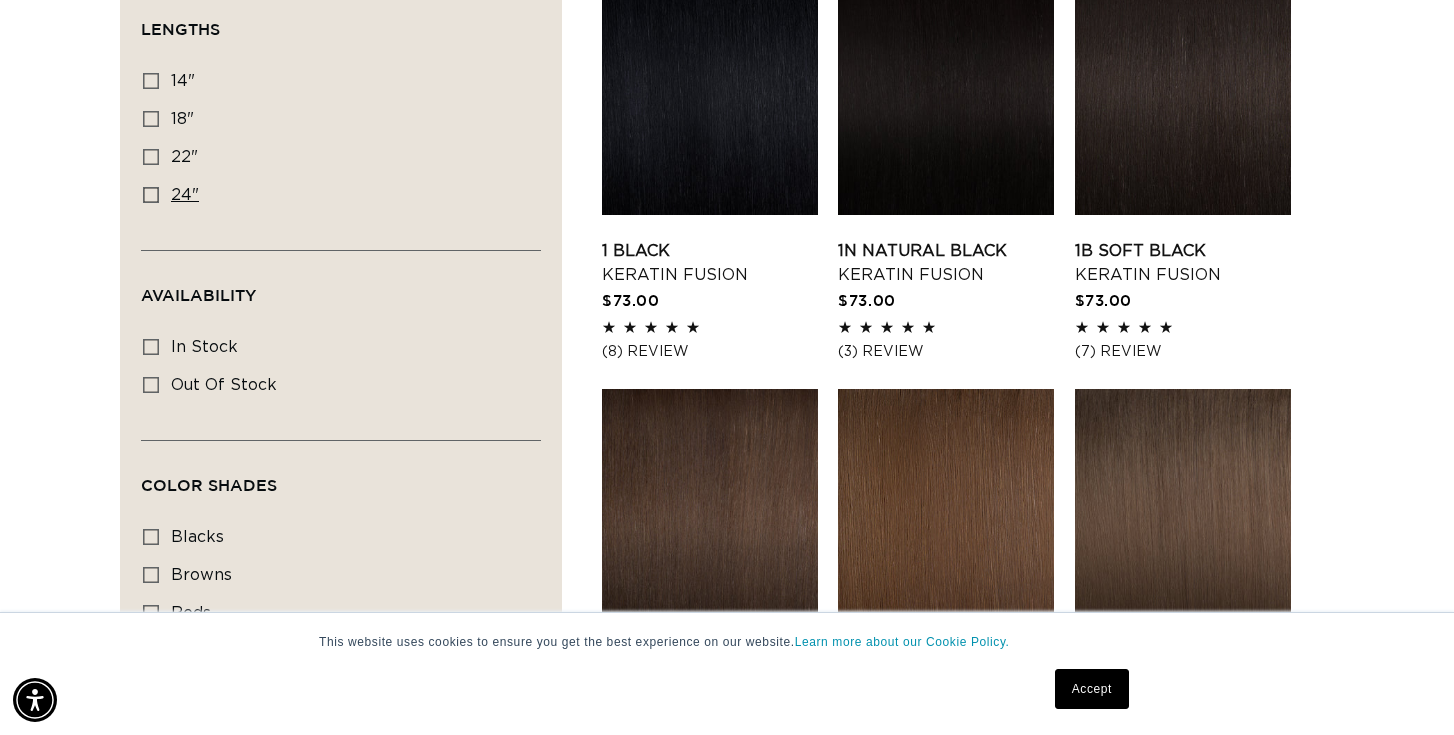 click 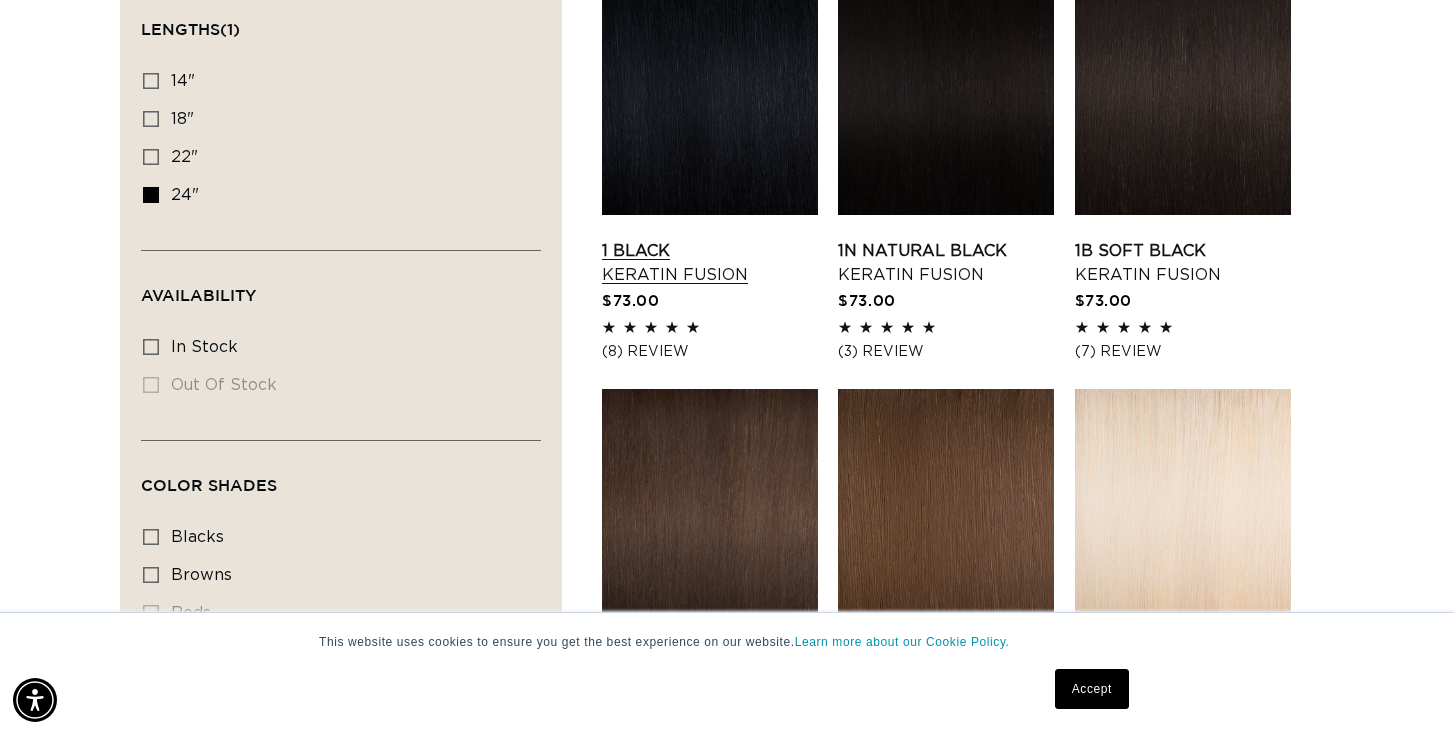 scroll, scrollTop: 736, scrollLeft: 0, axis: vertical 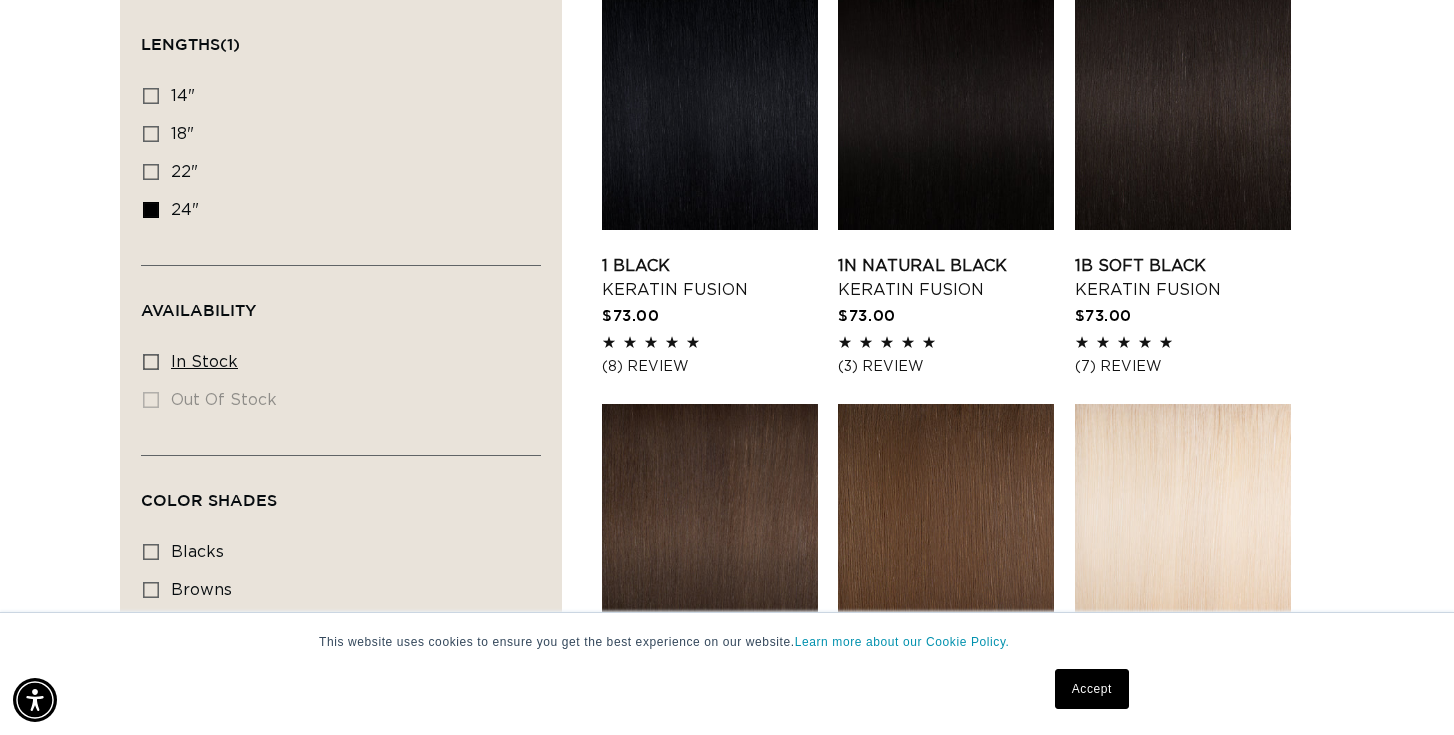 click 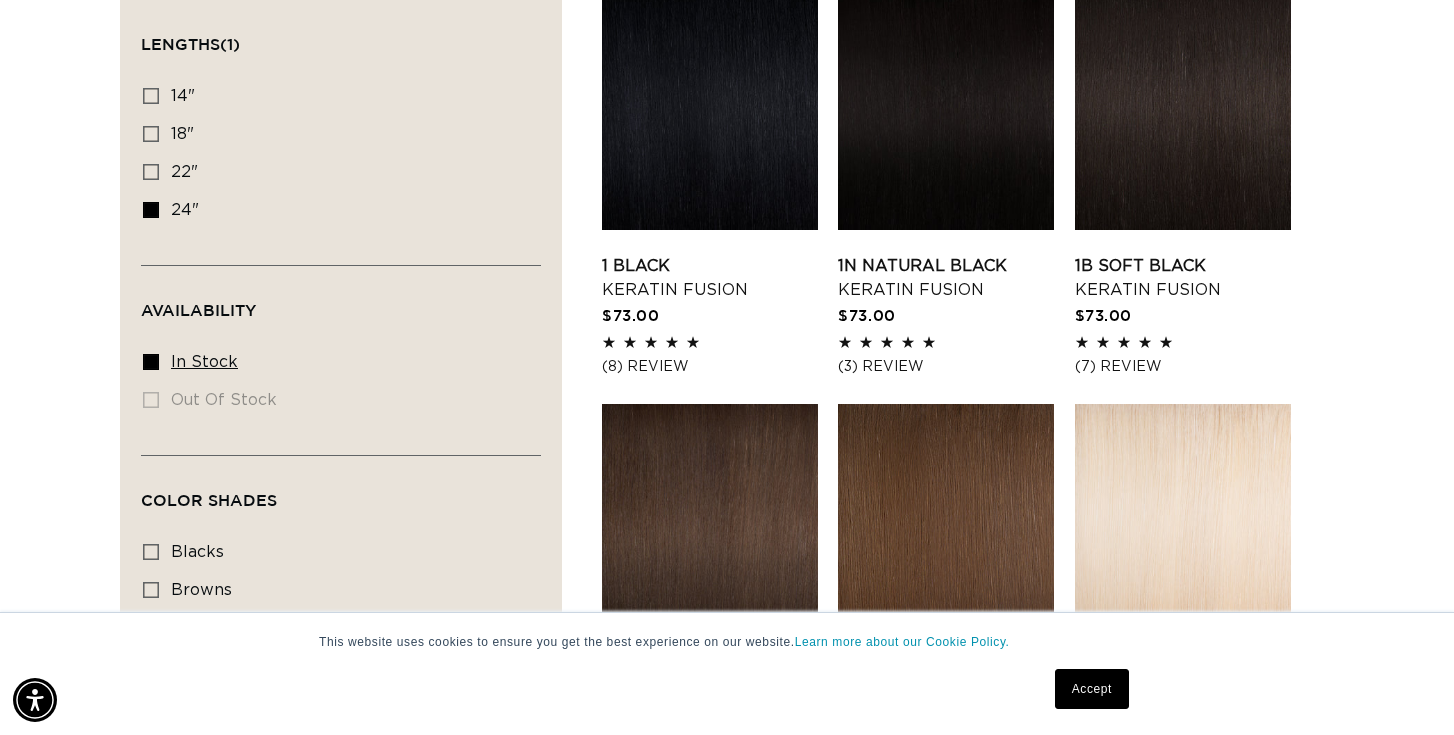 scroll, scrollTop: 0, scrollLeft: 2624, axis: horizontal 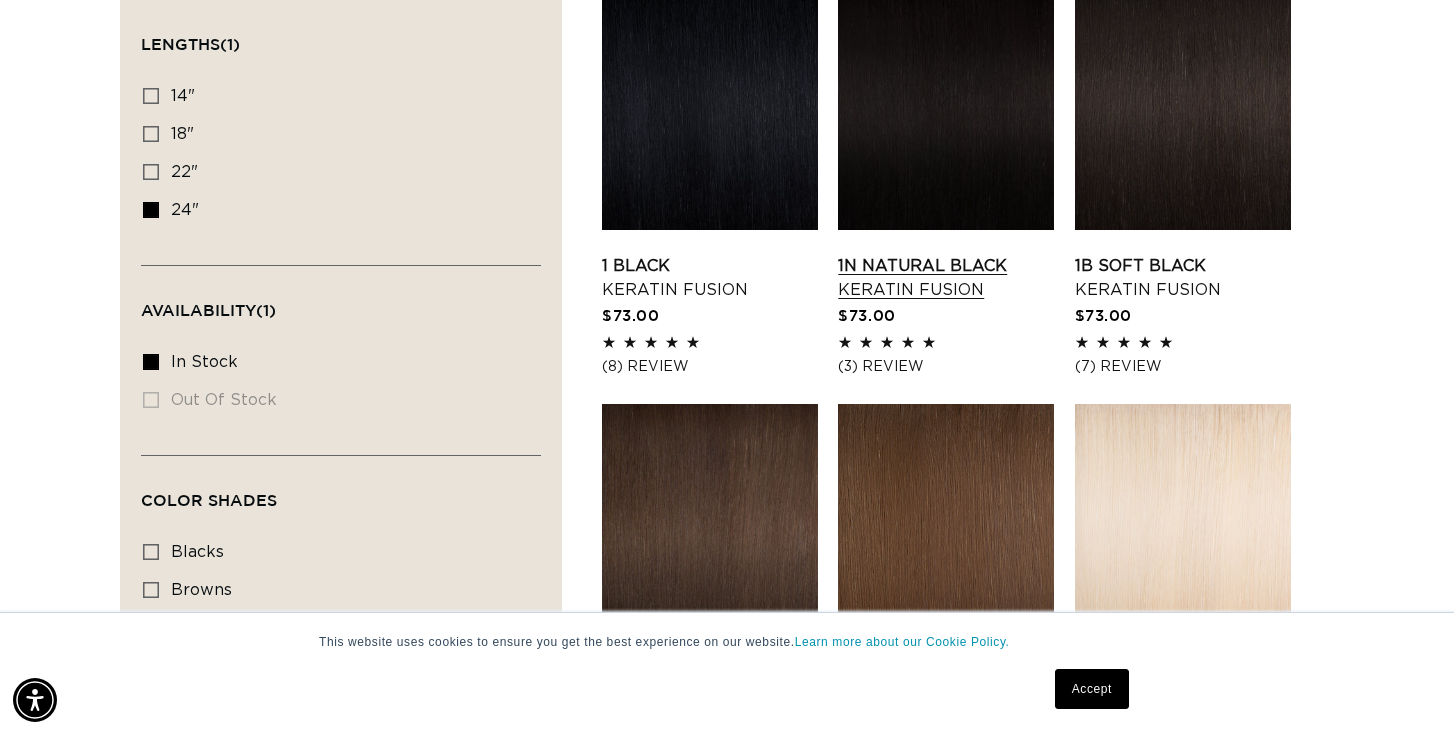 click on "1N Natural Black
Keratin Fusion" at bounding box center (946, 278) 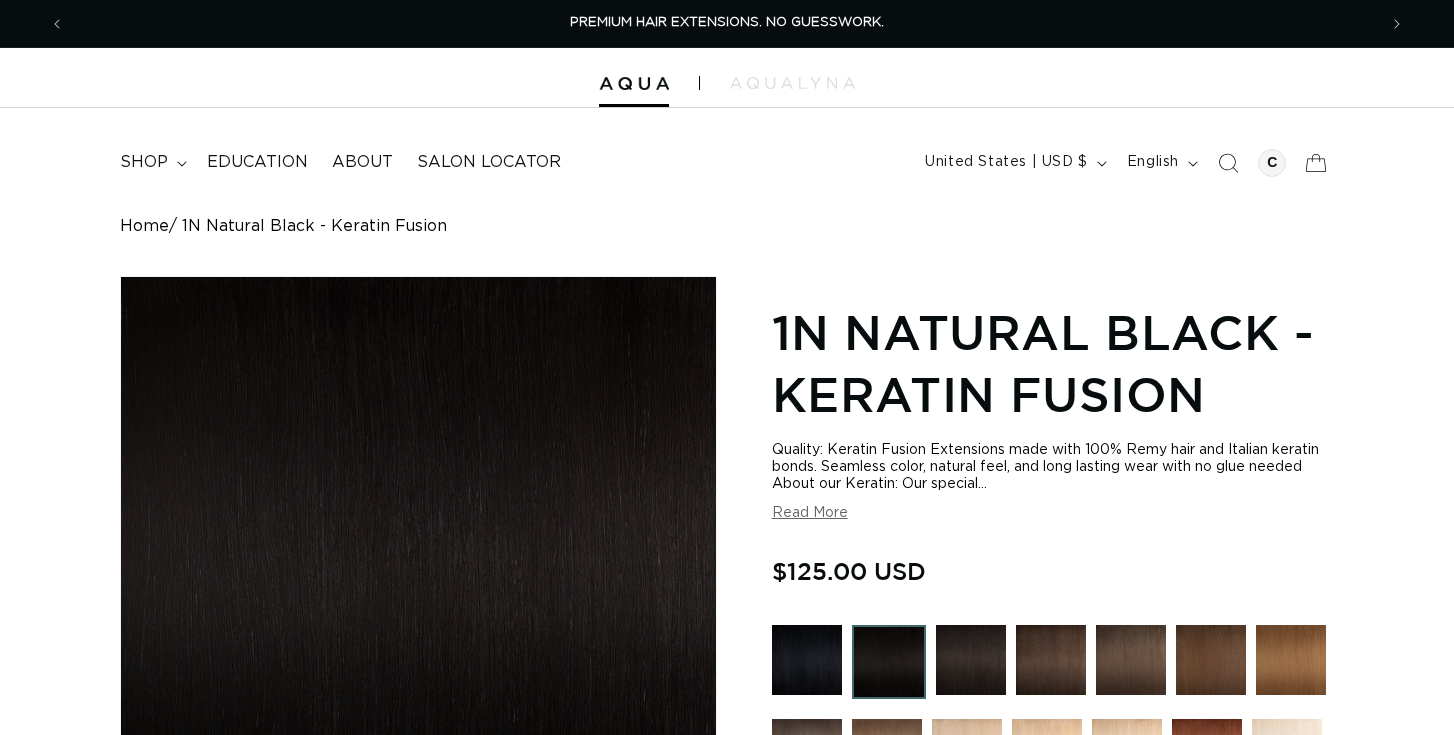 scroll, scrollTop: 0, scrollLeft: 0, axis: both 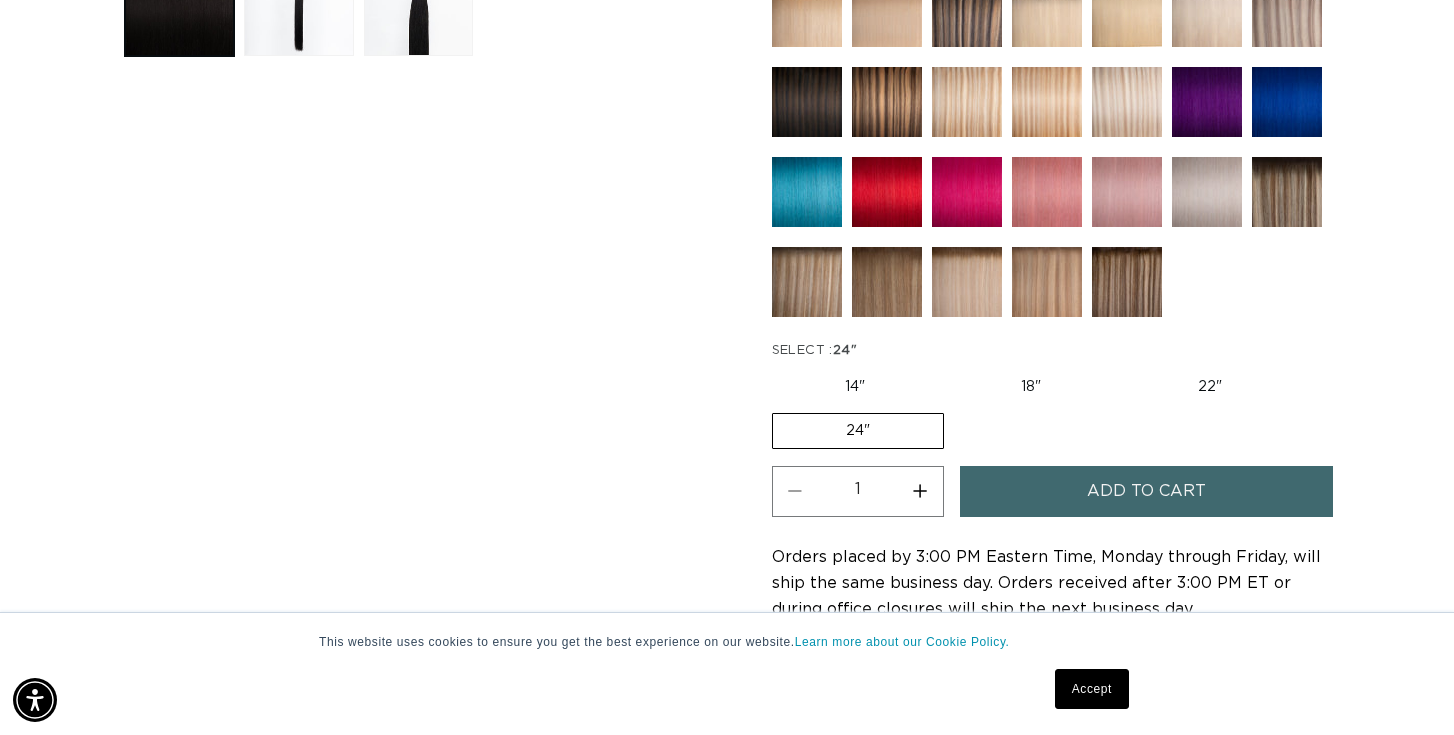 click on "Increase quantity for 1N Natural Black - Keratin Fusion" at bounding box center [920, 491] 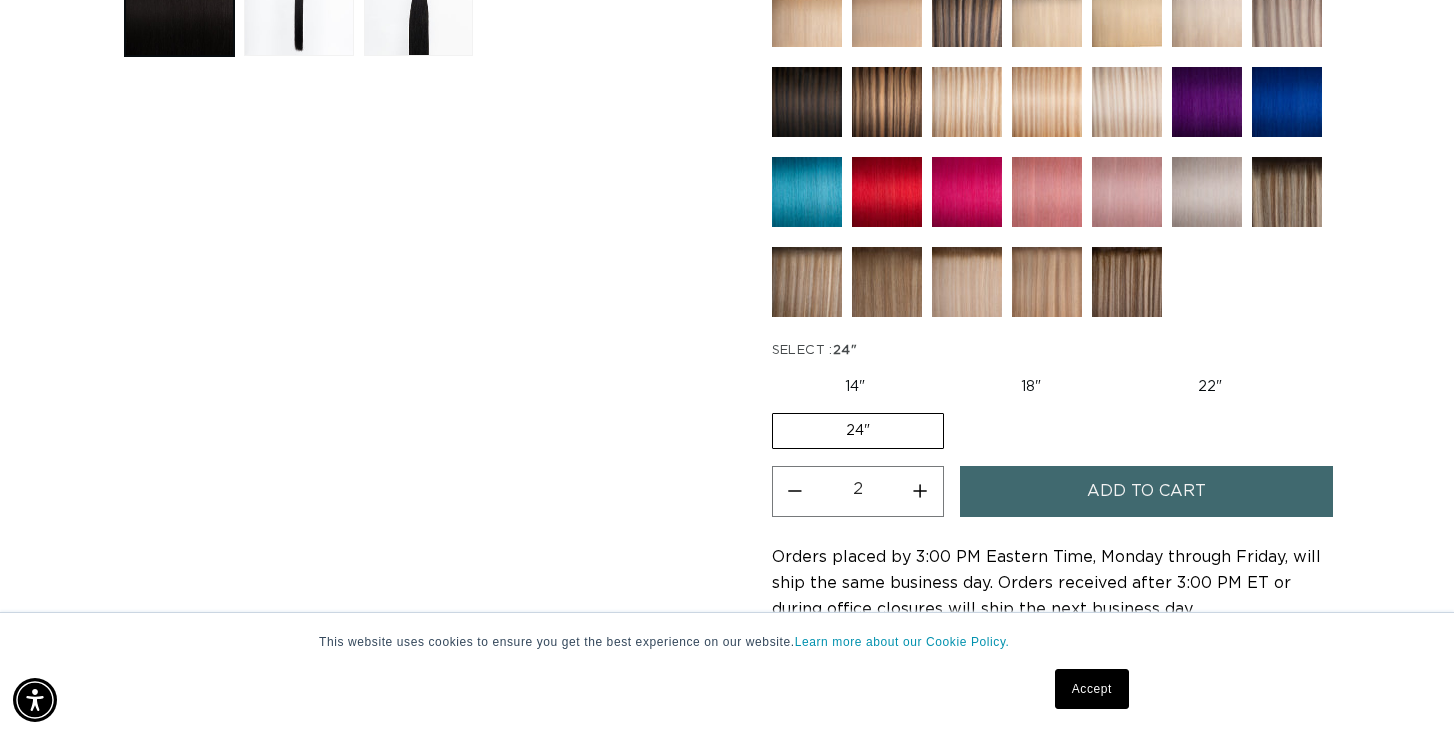 click on "Increase quantity for 1N Natural Black - Keratin Fusion" at bounding box center [920, 491] 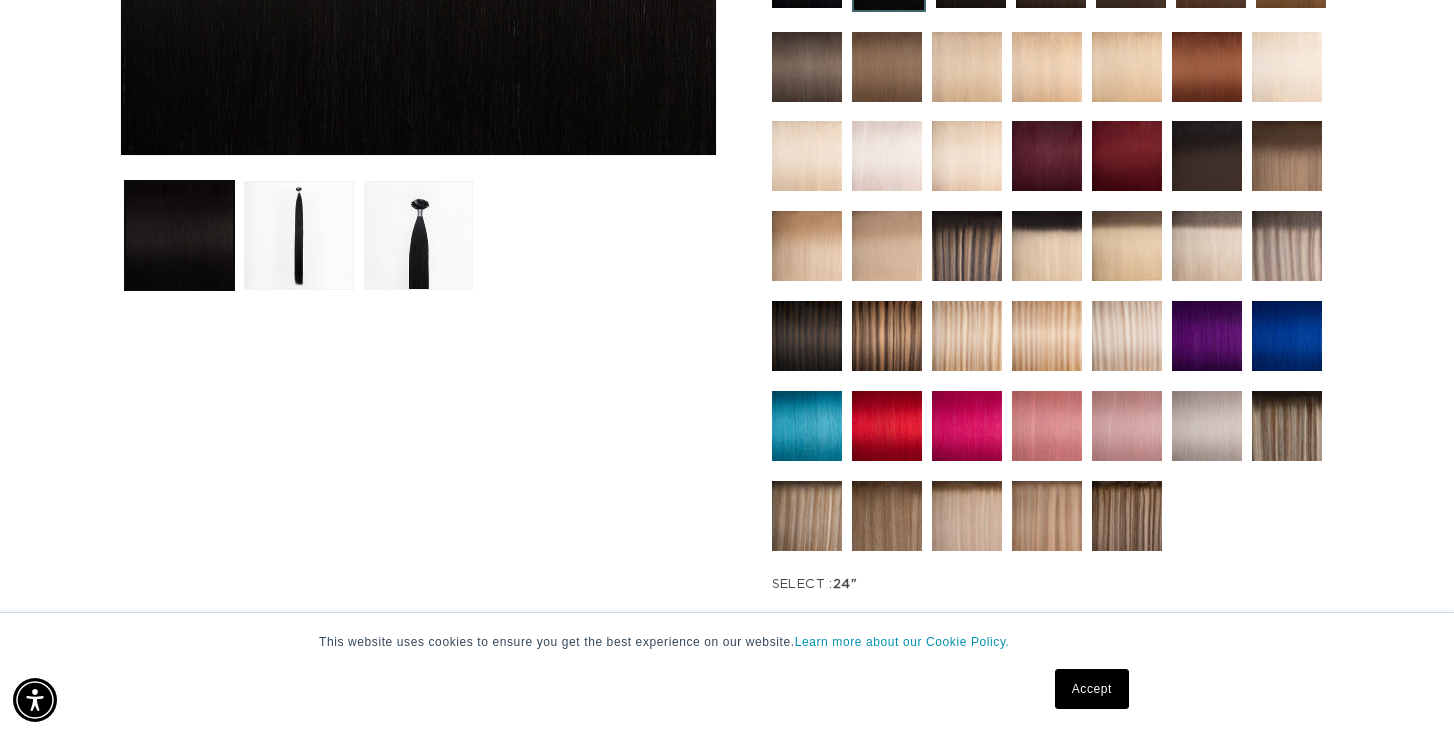 scroll, scrollTop: 602, scrollLeft: 0, axis: vertical 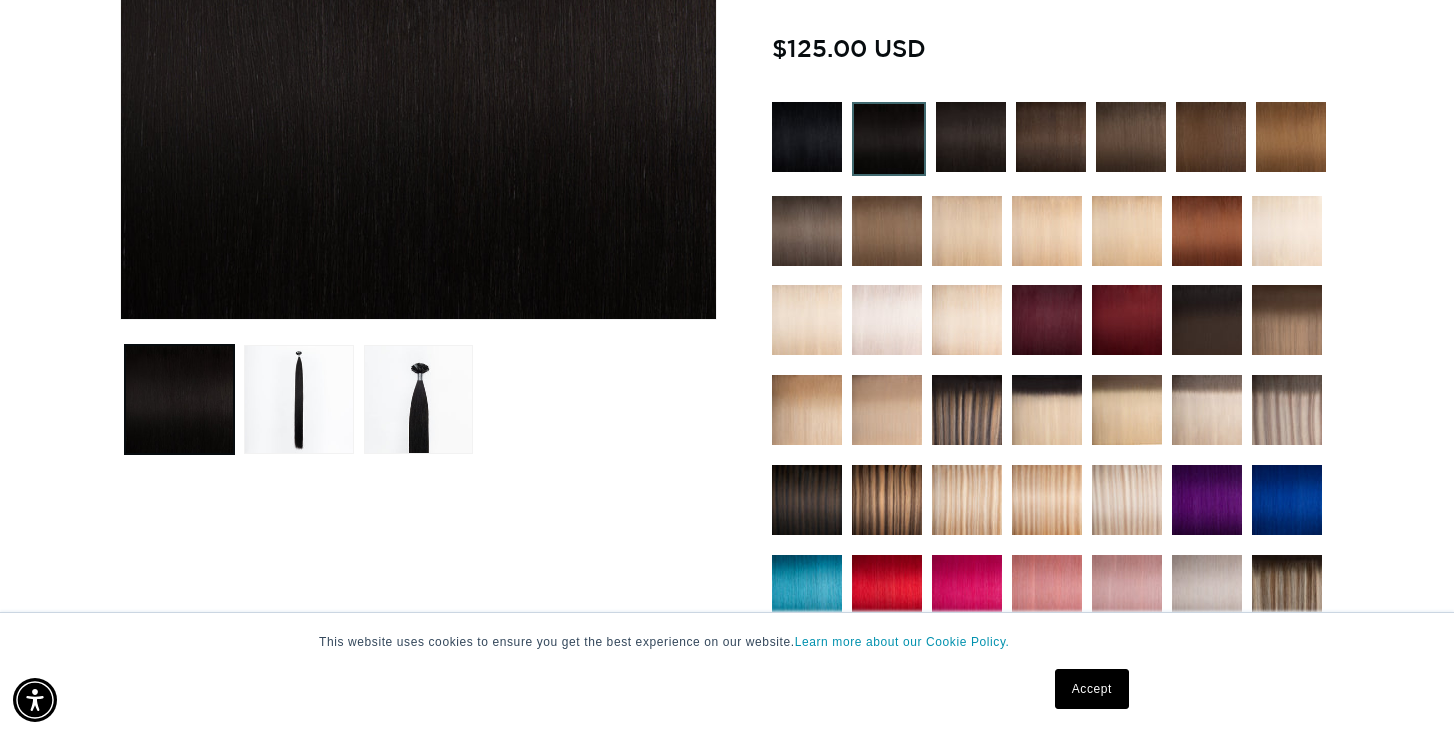 click at bounding box center [1051, 137] 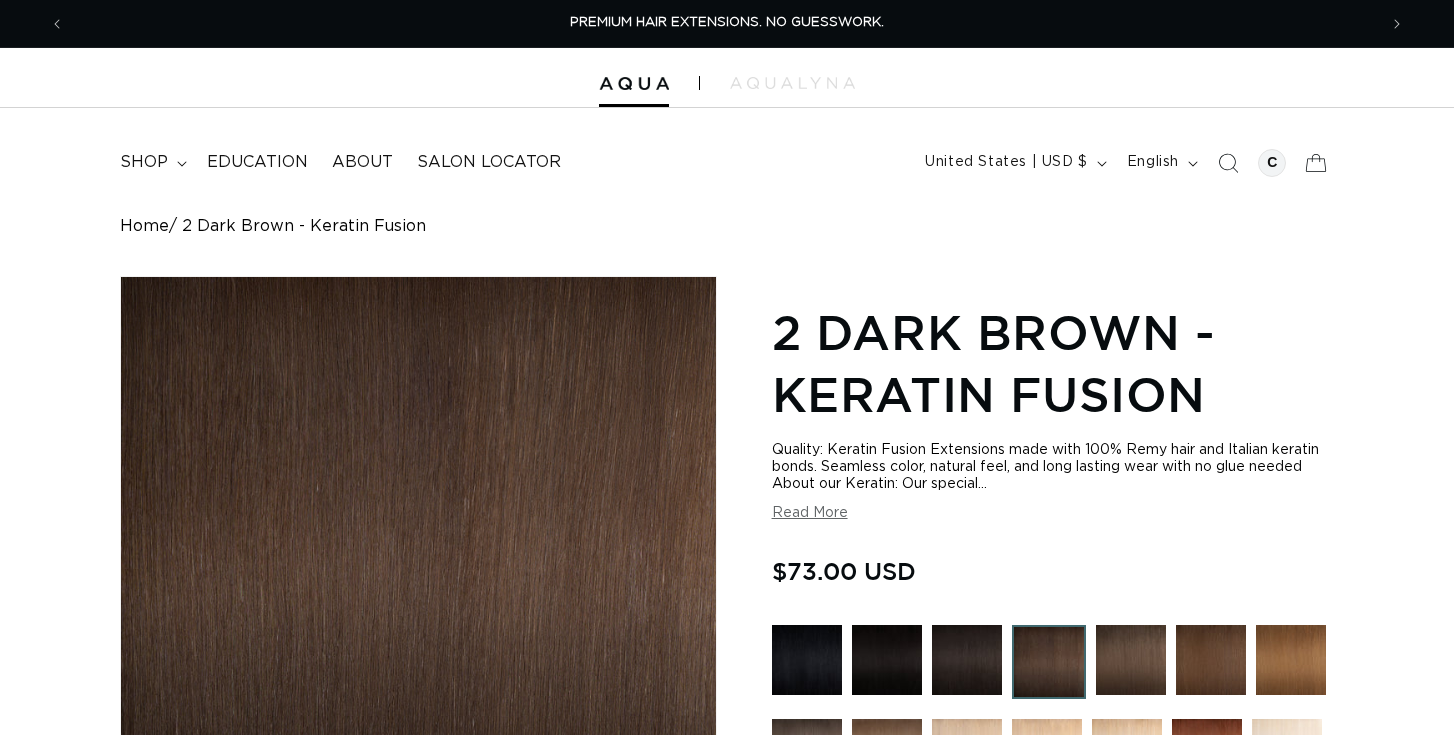 scroll, scrollTop: 0, scrollLeft: 0, axis: both 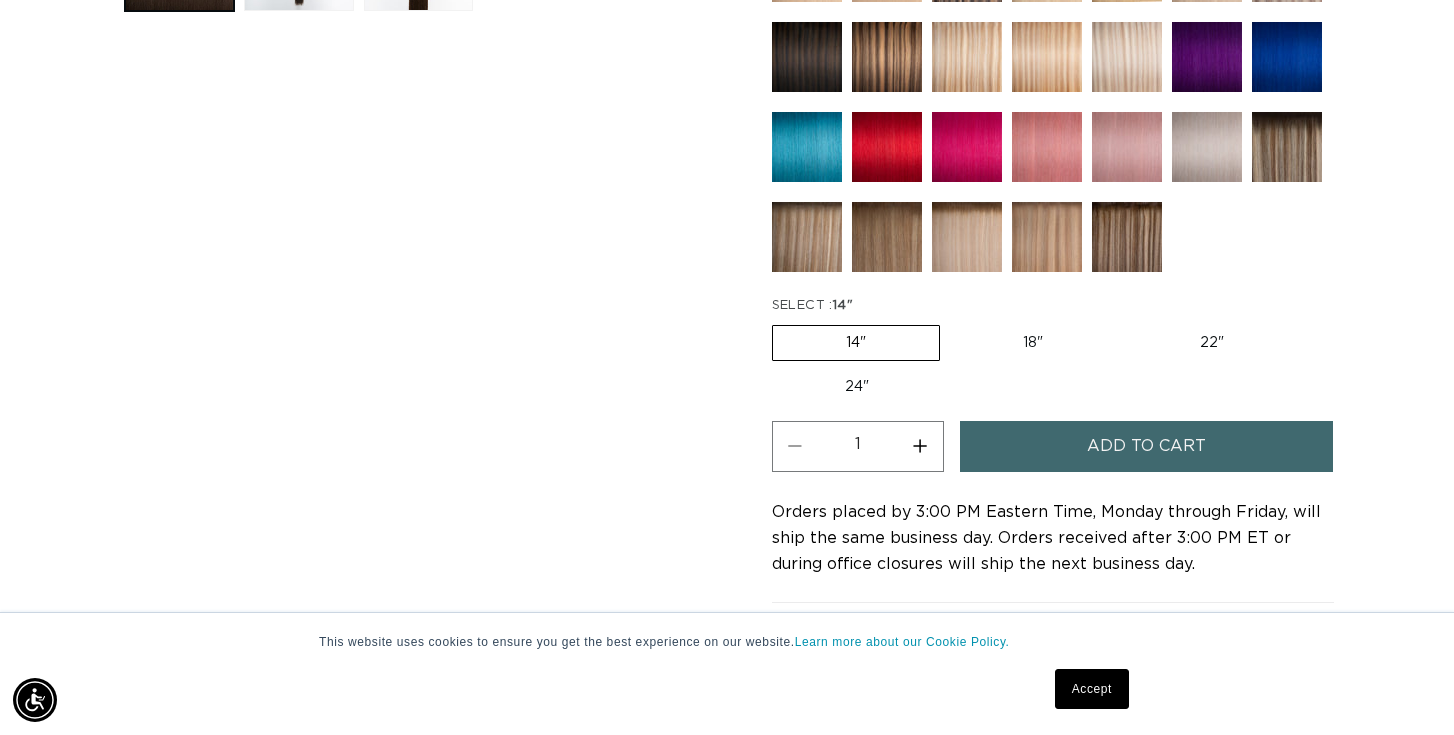 click on "24" Variant sold out or unavailable" at bounding box center [857, 387] 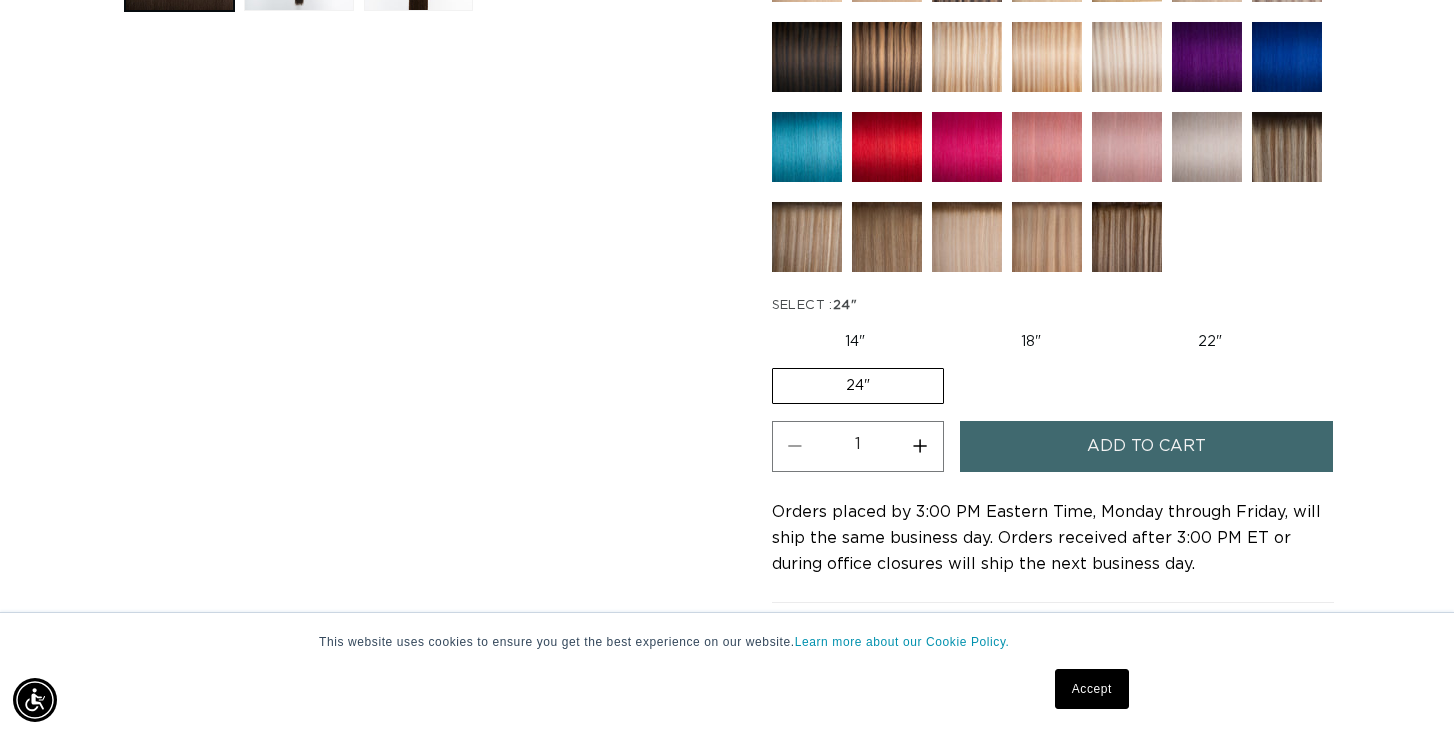 click on "Increase quantity for 2 Dark Brown - Keratin Fusion" at bounding box center [920, 446] 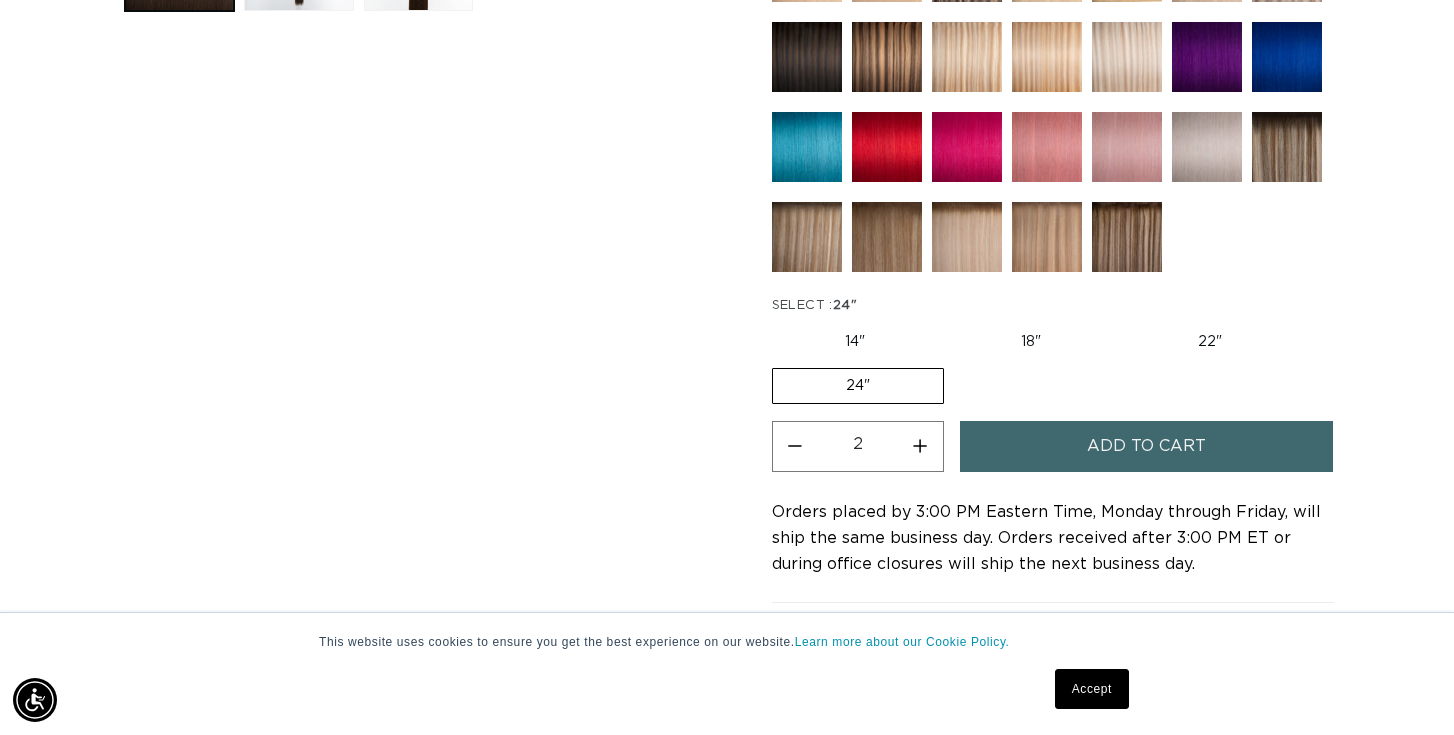 click on "Increase quantity for 2 Dark Brown - Keratin Fusion" at bounding box center (920, 446) 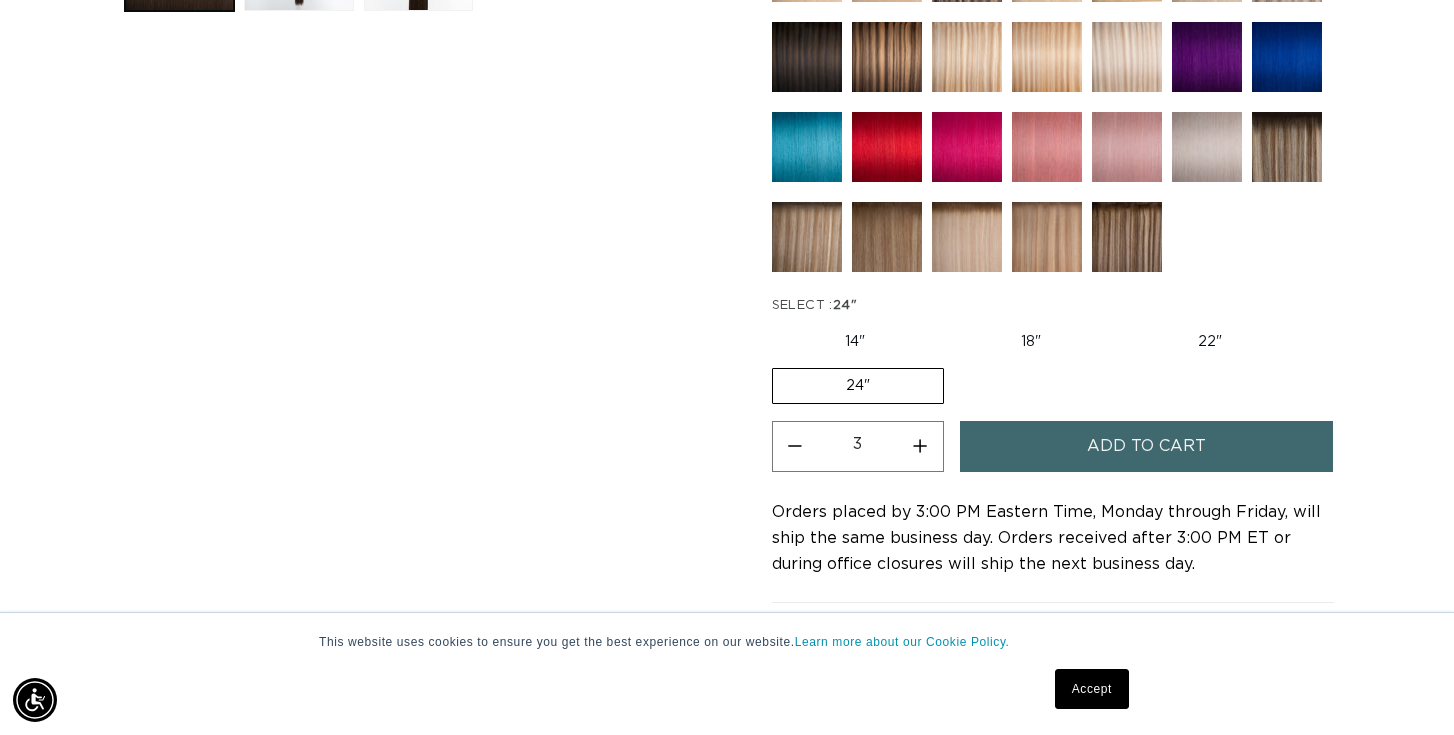 scroll, scrollTop: 0, scrollLeft: 2624, axis: horizontal 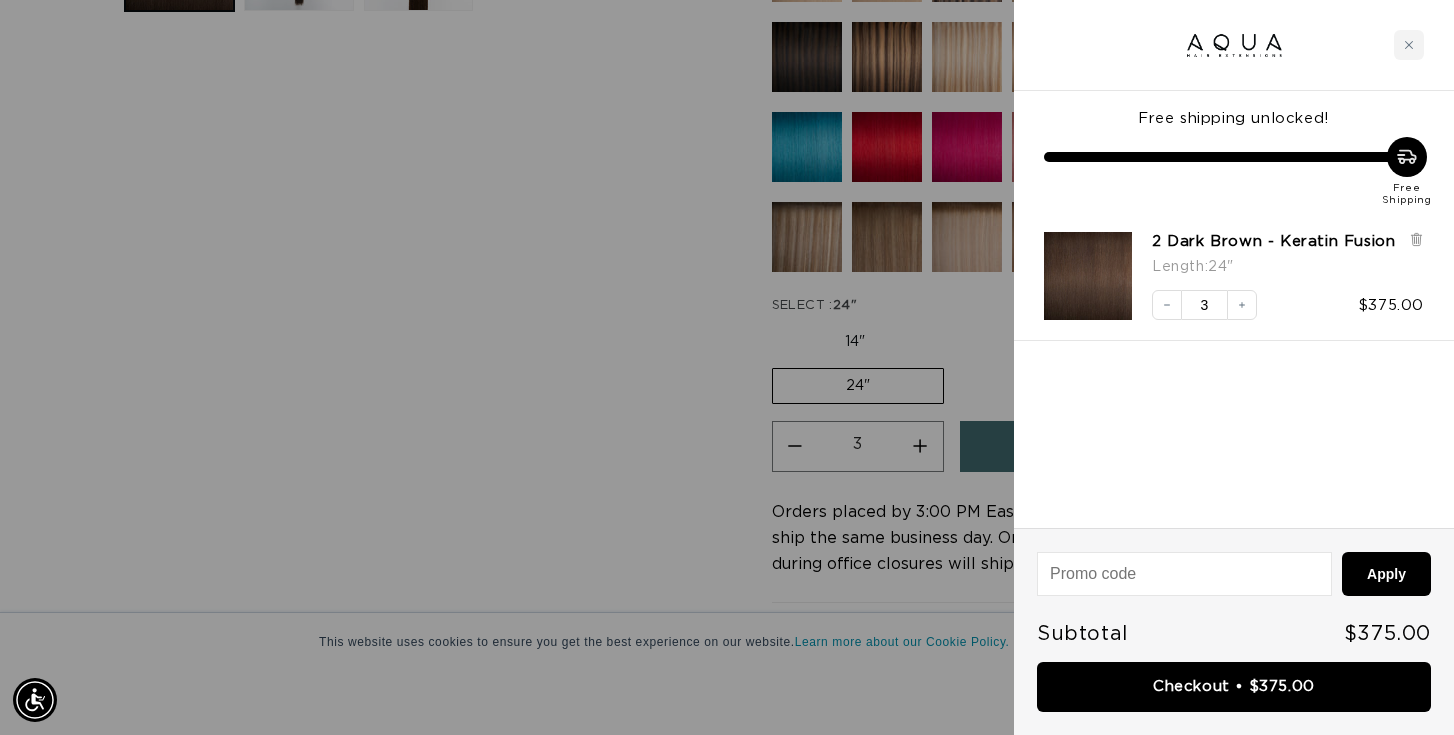 click at bounding box center (727, 367) 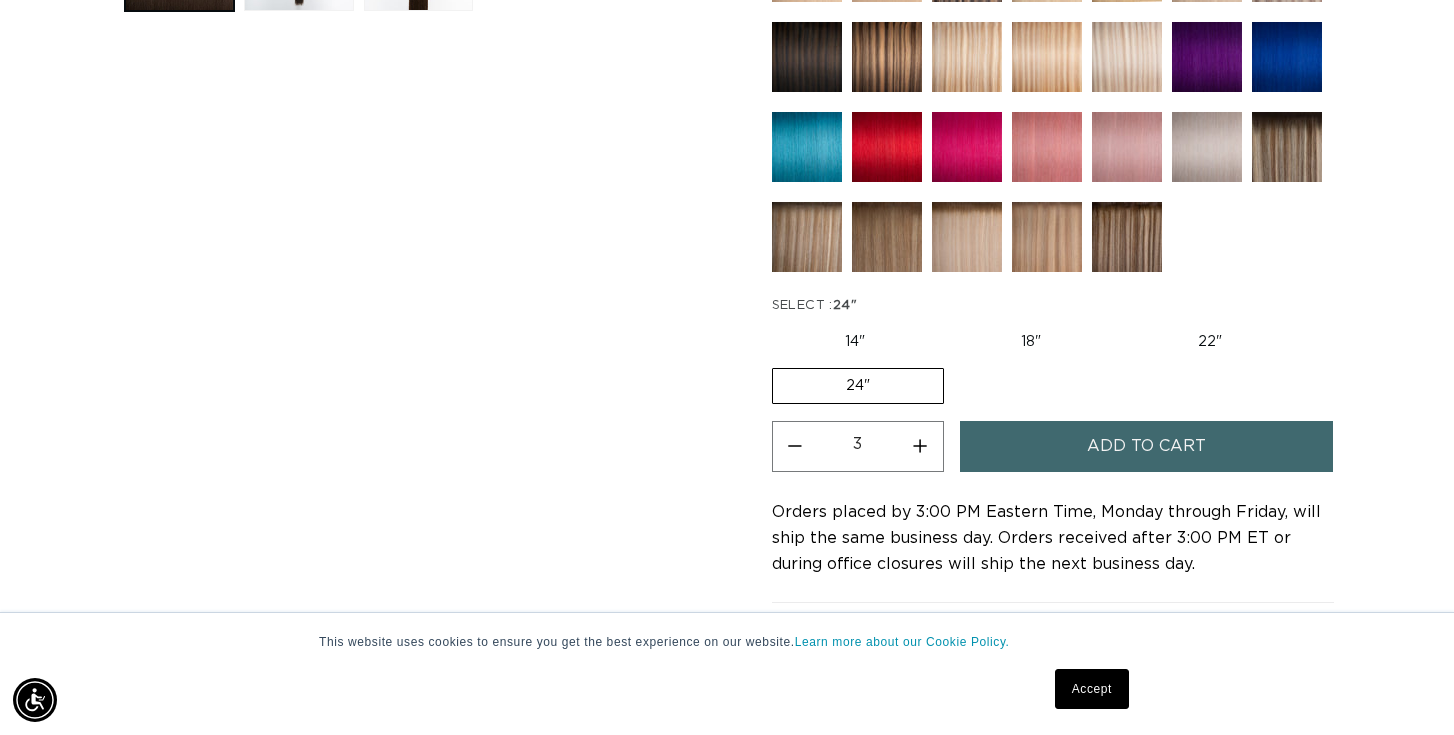 scroll, scrollTop: 0, scrollLeft: 1312, axis: horizontal 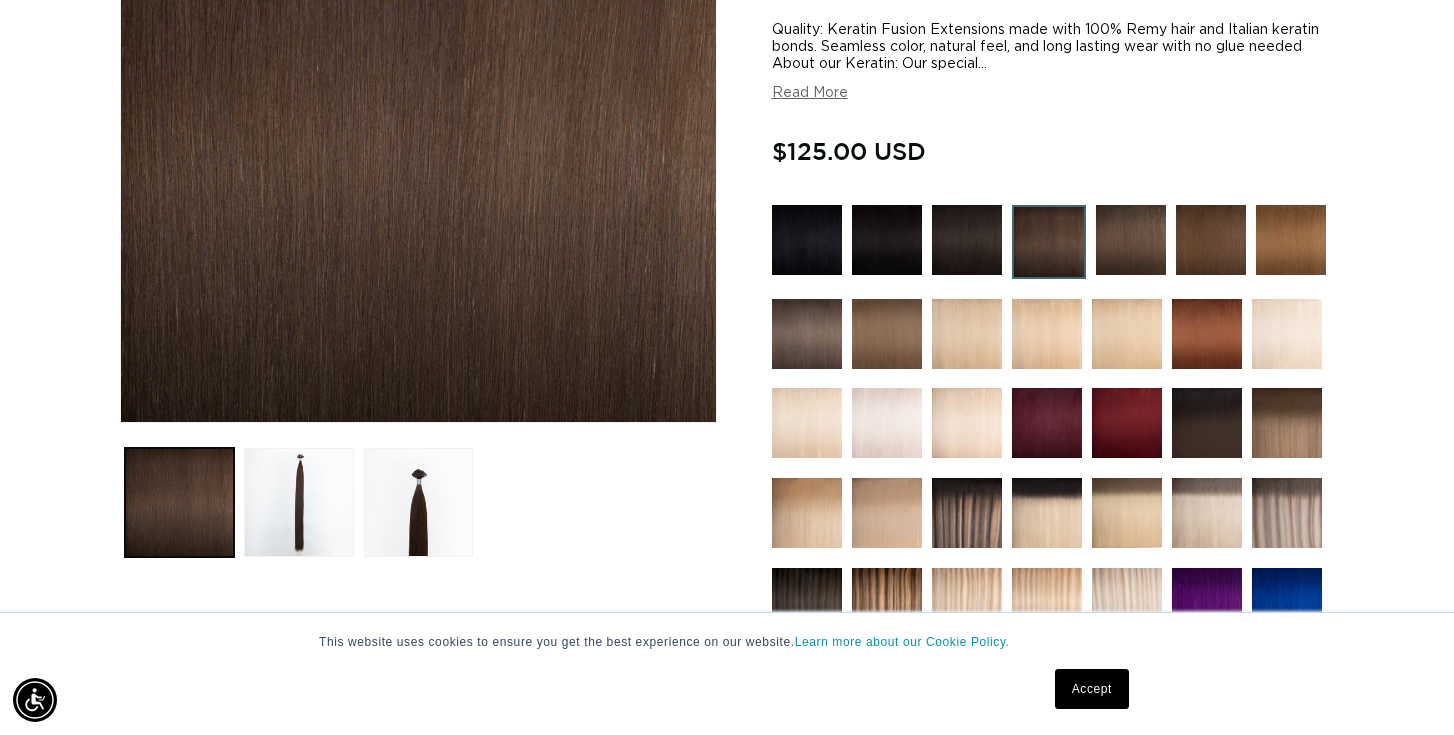 click at bounding box center [887, 240] 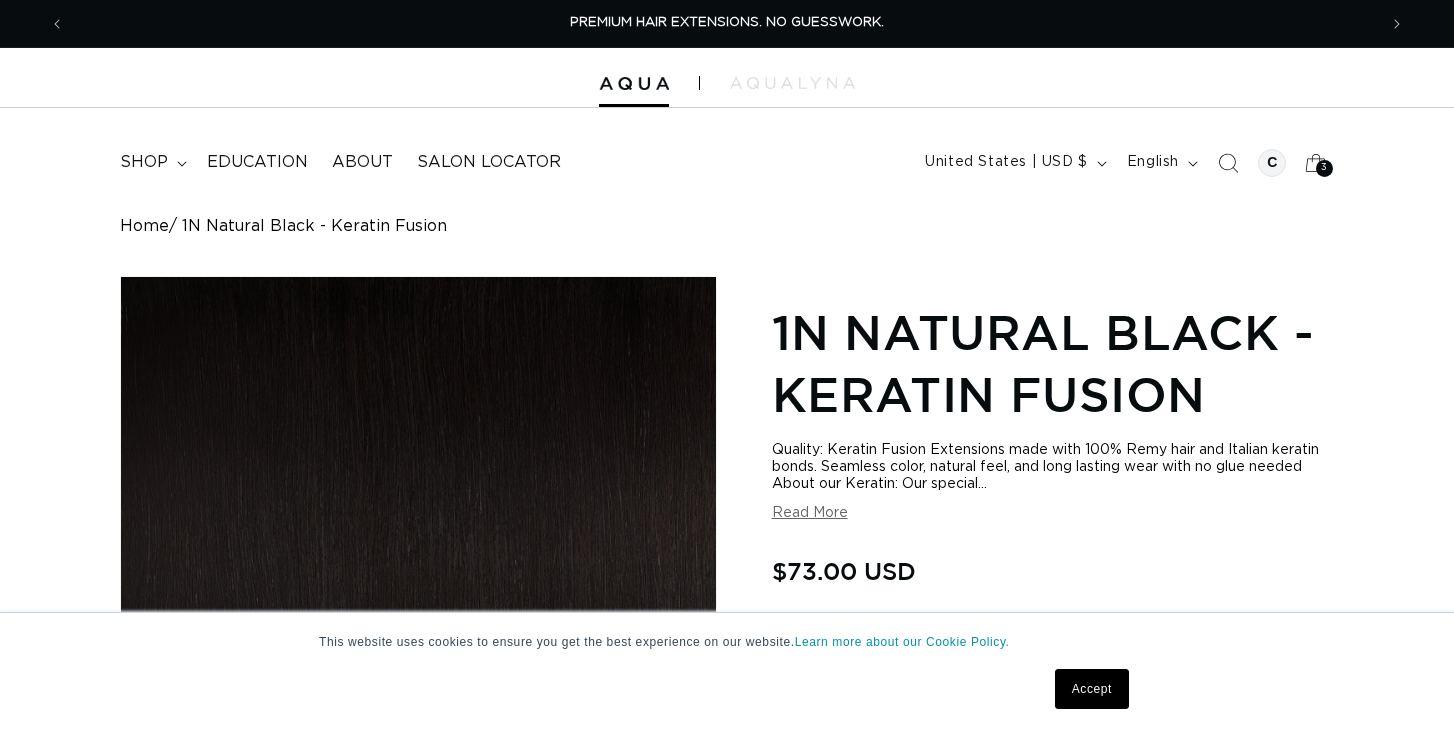 scroll, scrollTop: 0, scrollLeft: 0, axis: both 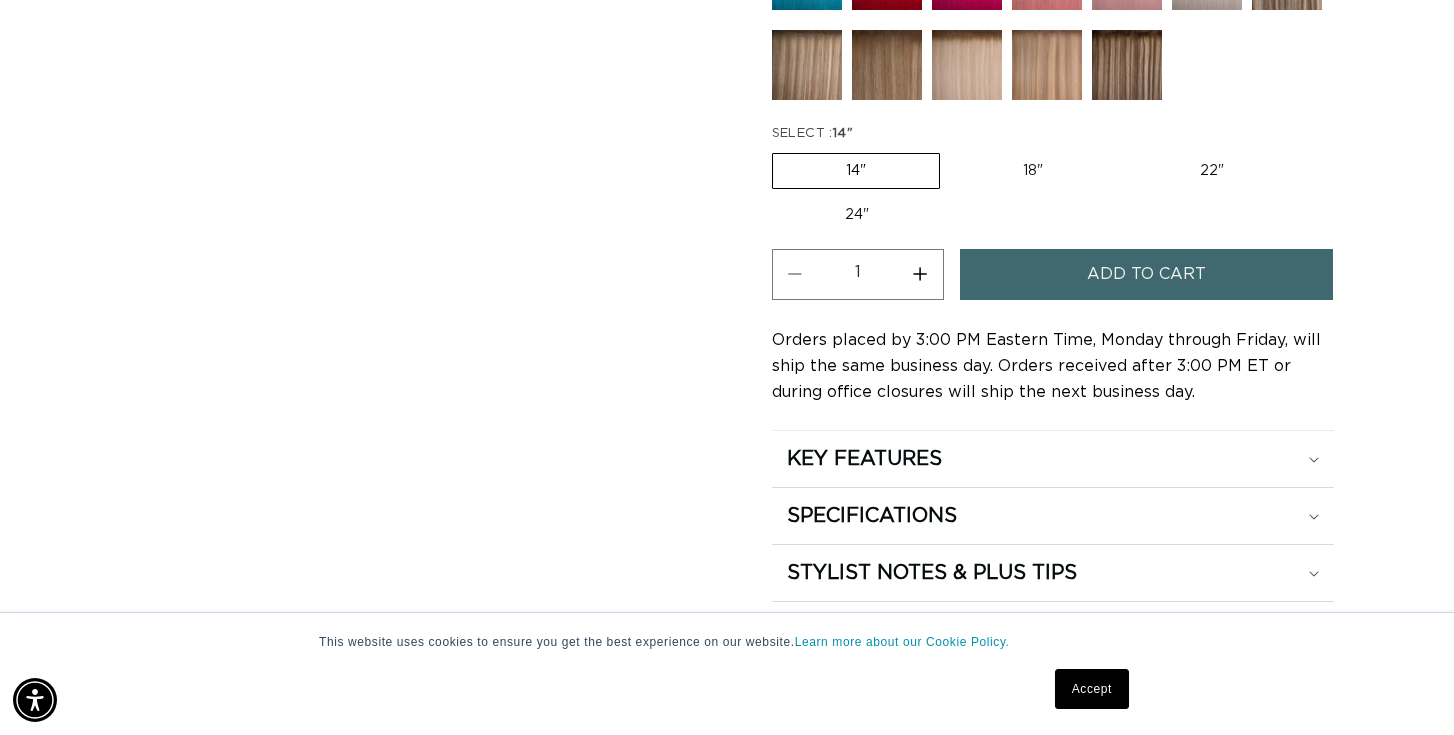 click on "24" Variant sold out or unavailable" at bounding box center (857, 215) 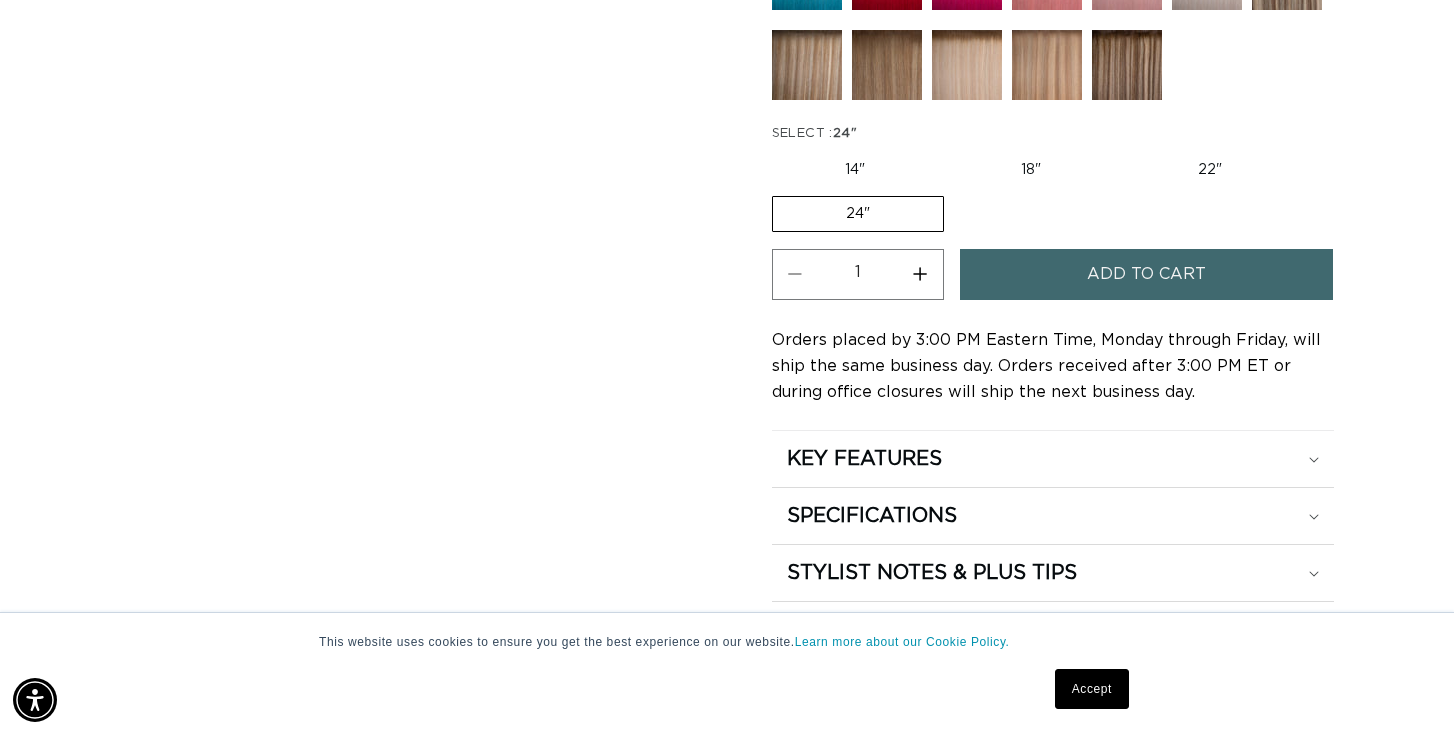 click on "Increase quantity for 1N Natural Black - Keratin Fusion" at bounding box center (920, 274) 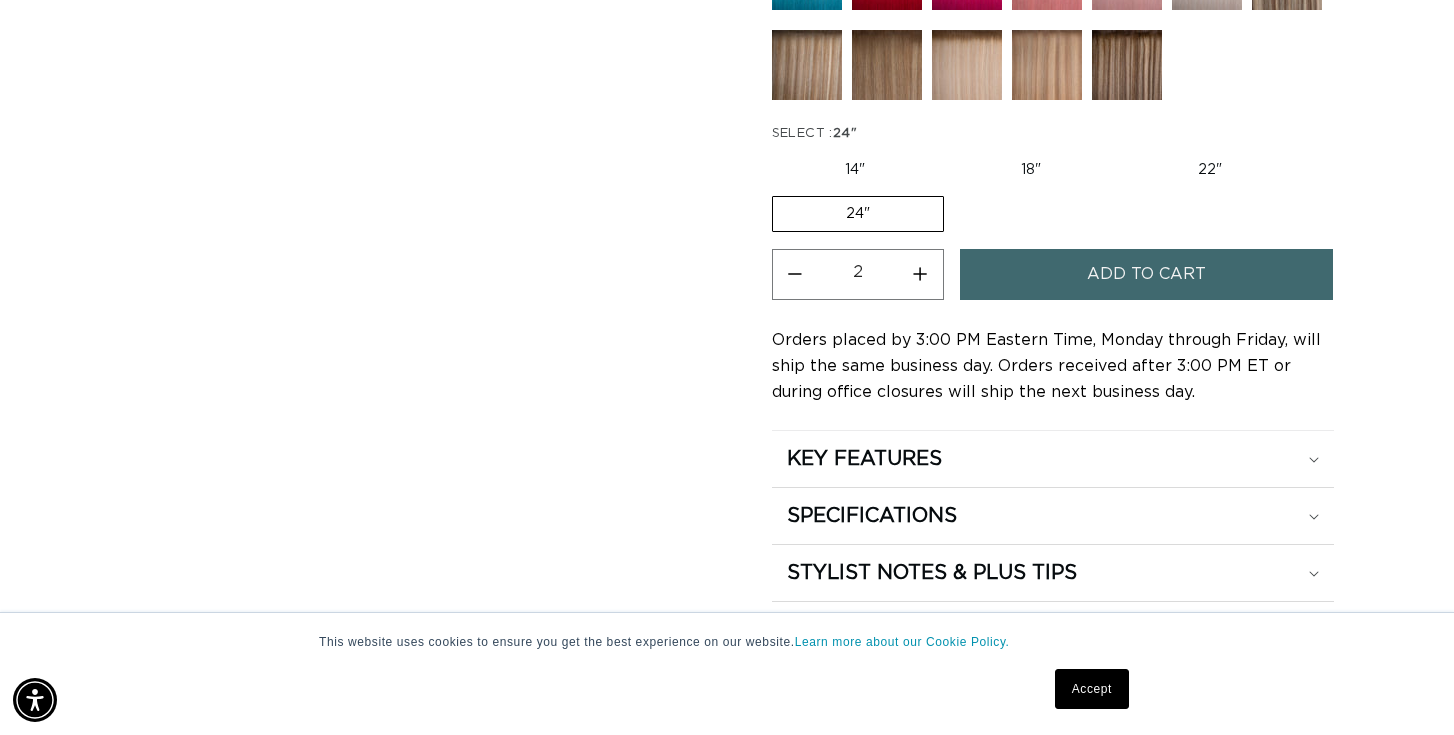 click on "Increase quantity for 1N Natural Black - Keratin Fusion" at bounding box center [920, 274] 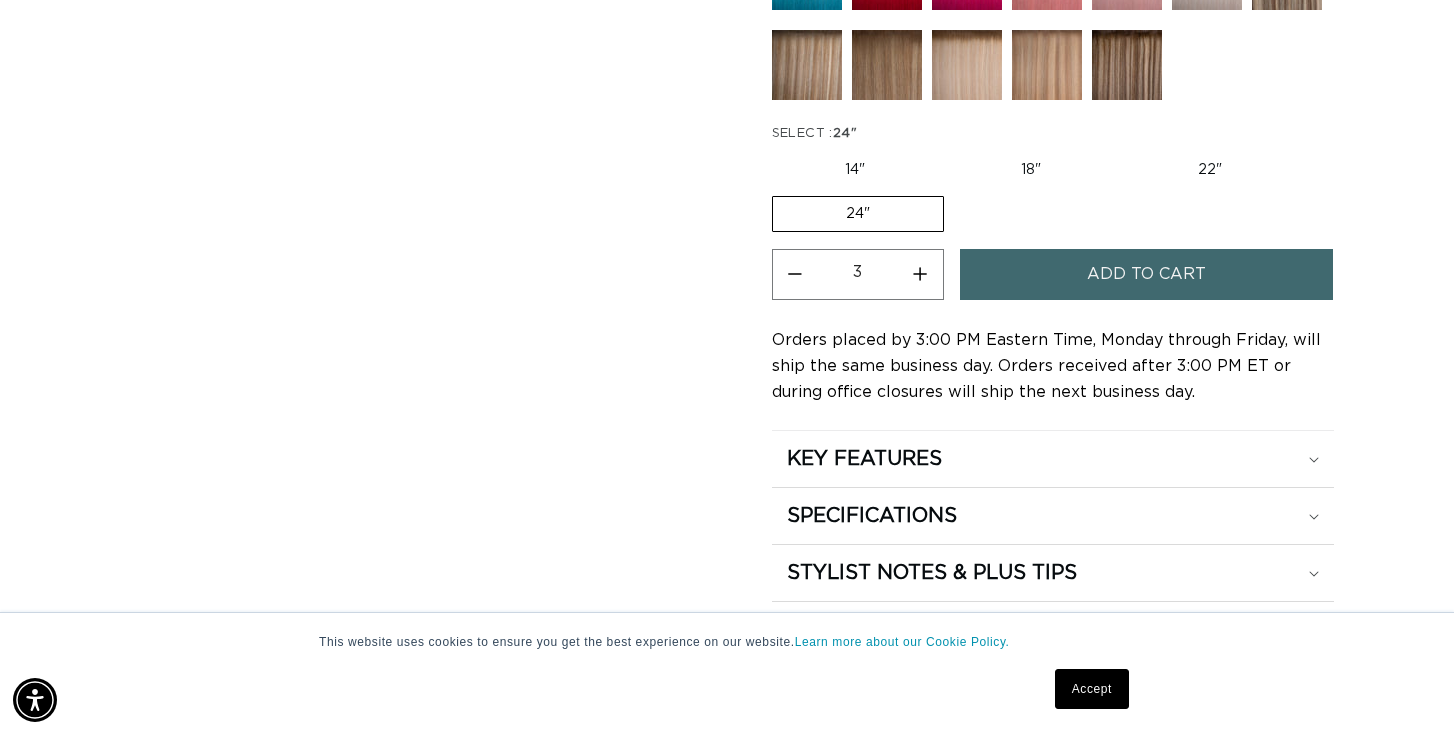 click on "Add to cart" at bounding box center [1146, 274] 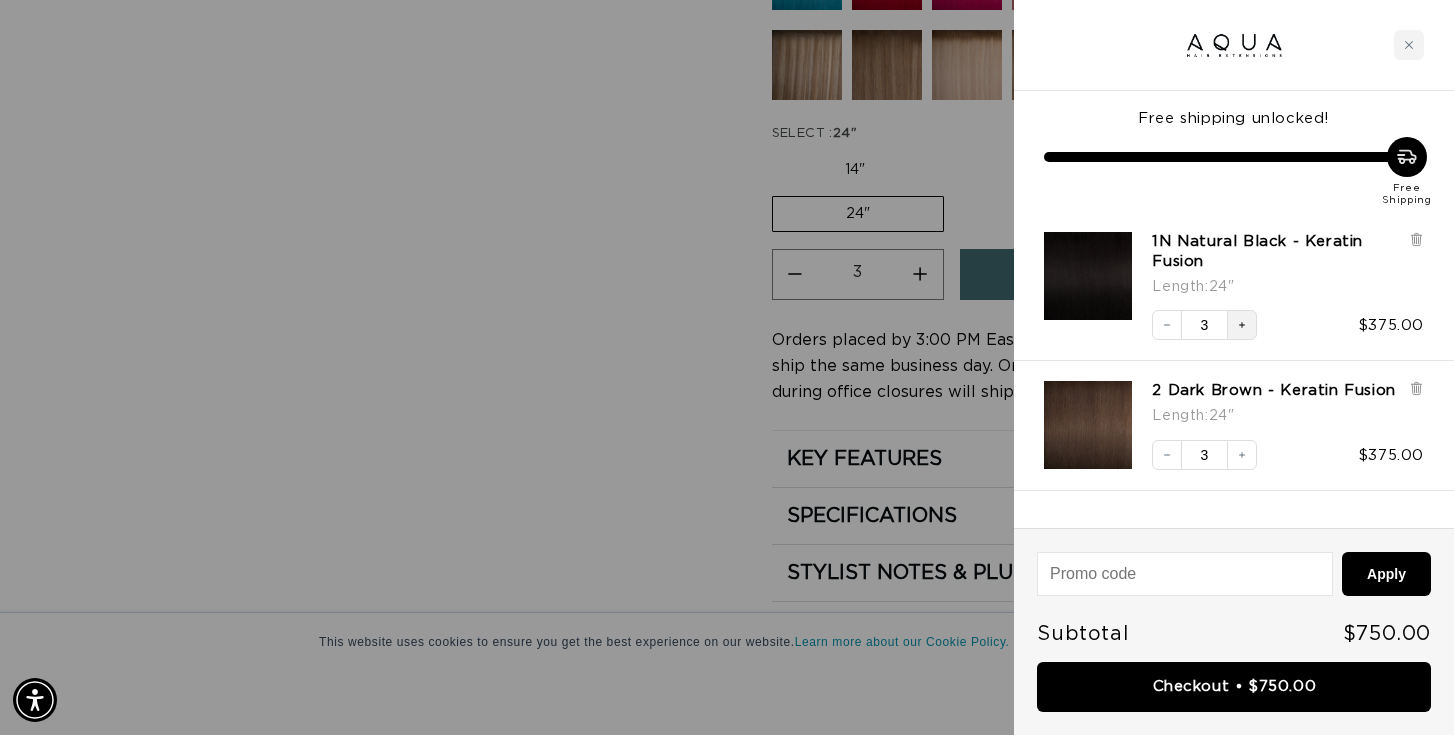 scroll, scrollTop: 0, scrollLeft: 0, axis: both 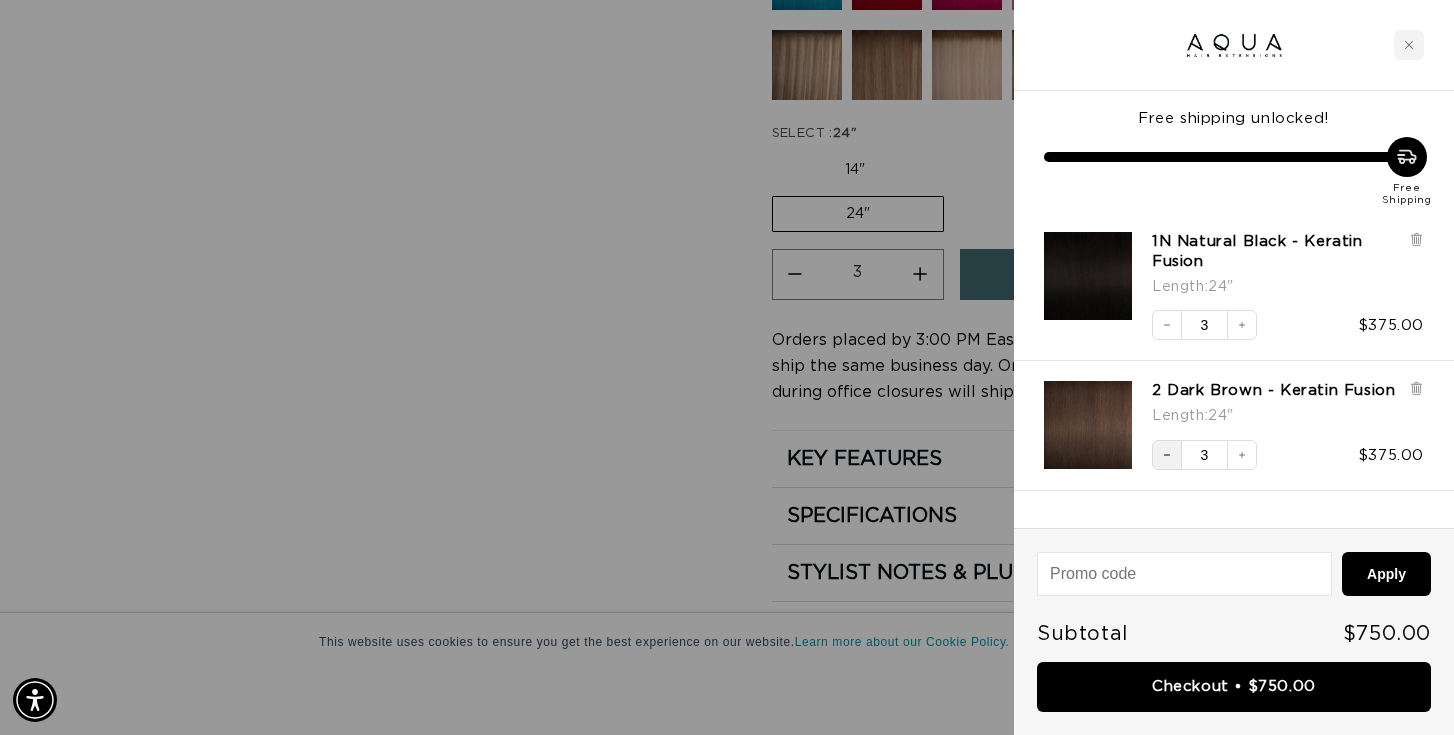 click on "Decrease quantity" at bounding box center [1167, 455] 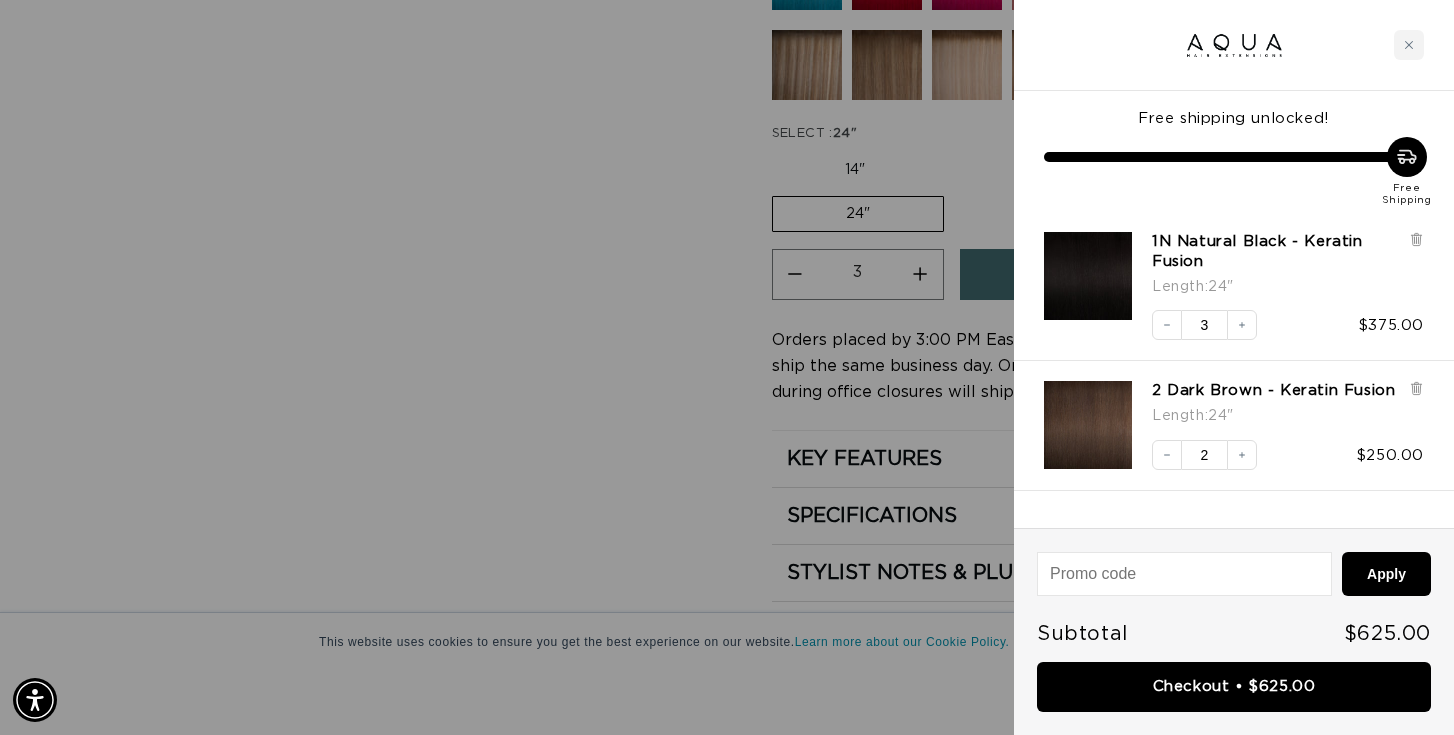scroll, scrollTop: 0, scrollLeft: 1312, axis: horizontal 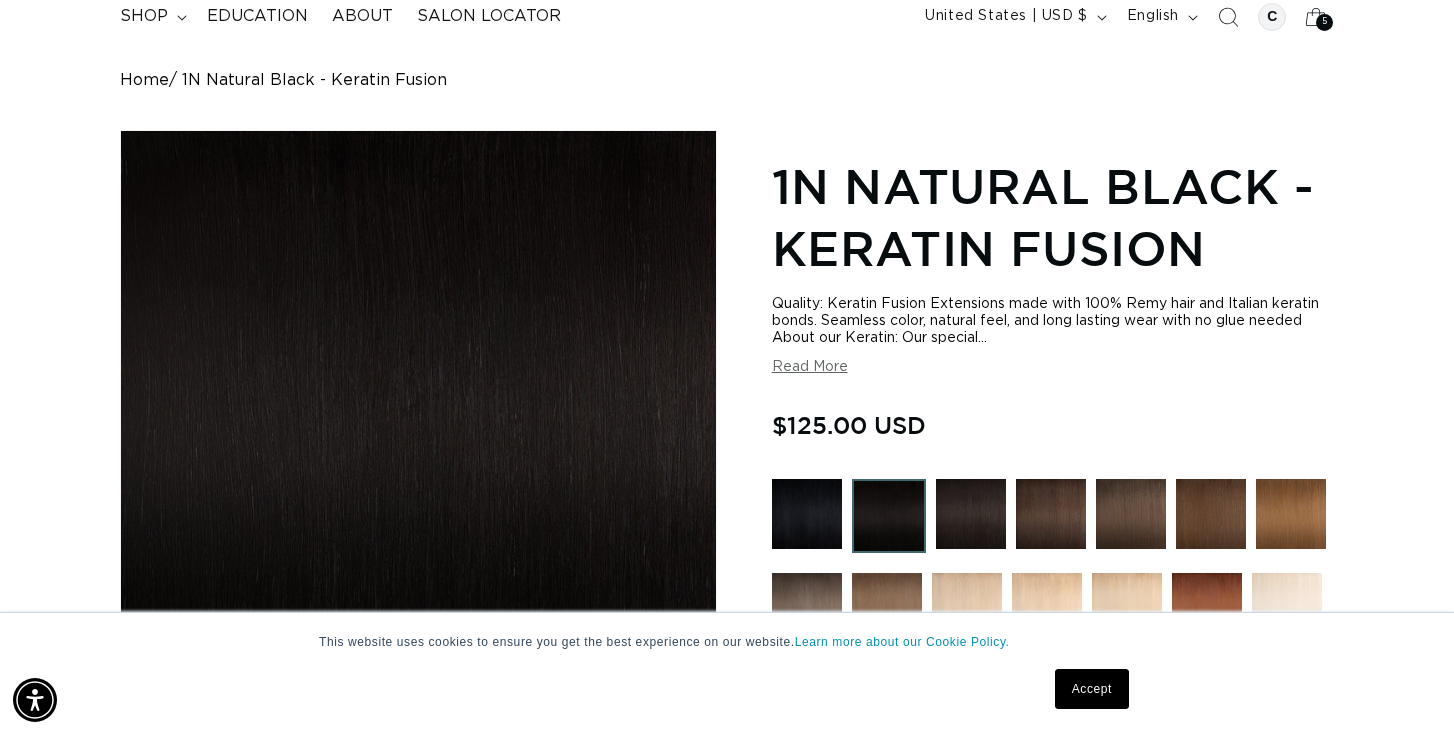 click on "Read More" at bounding box center (810, 367) 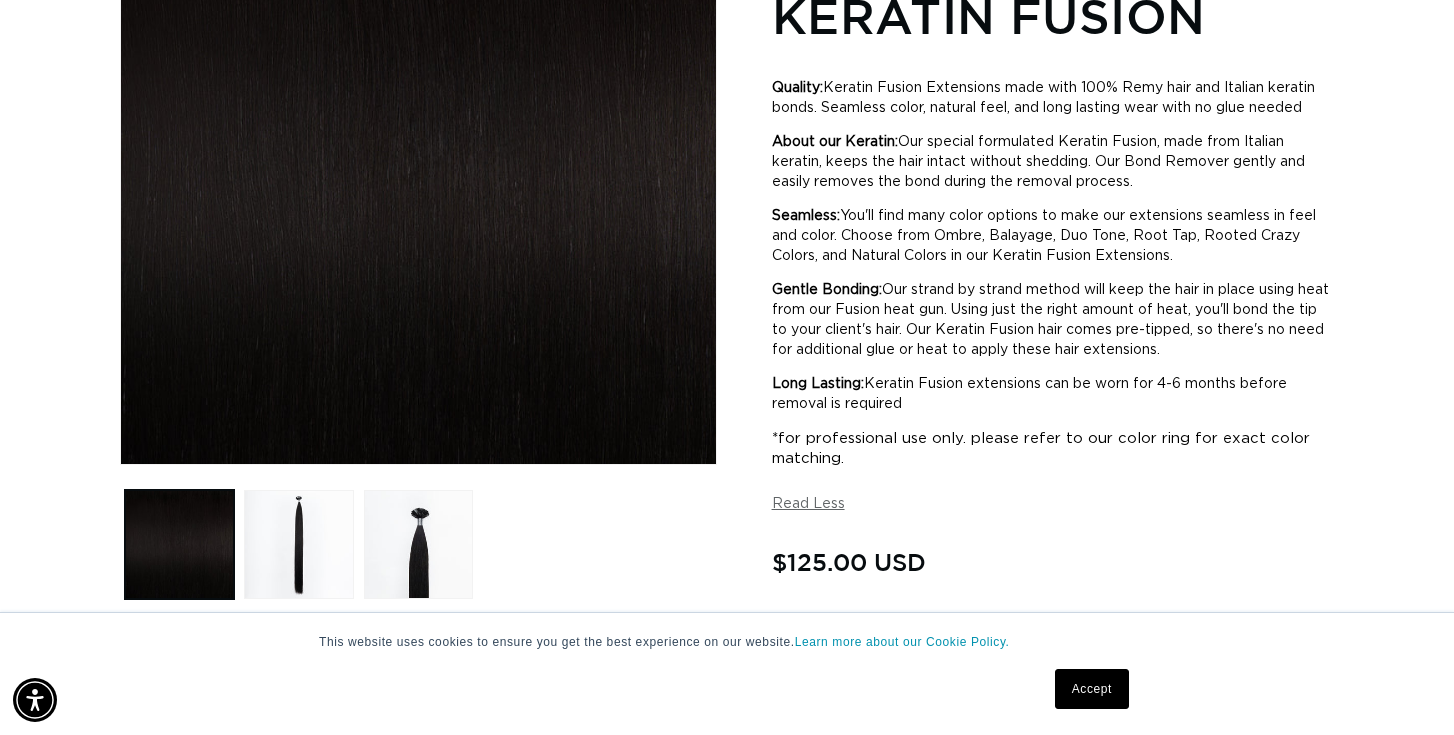 scroll, scrollTop: 383, scrollLeft: 0, axis: vertical 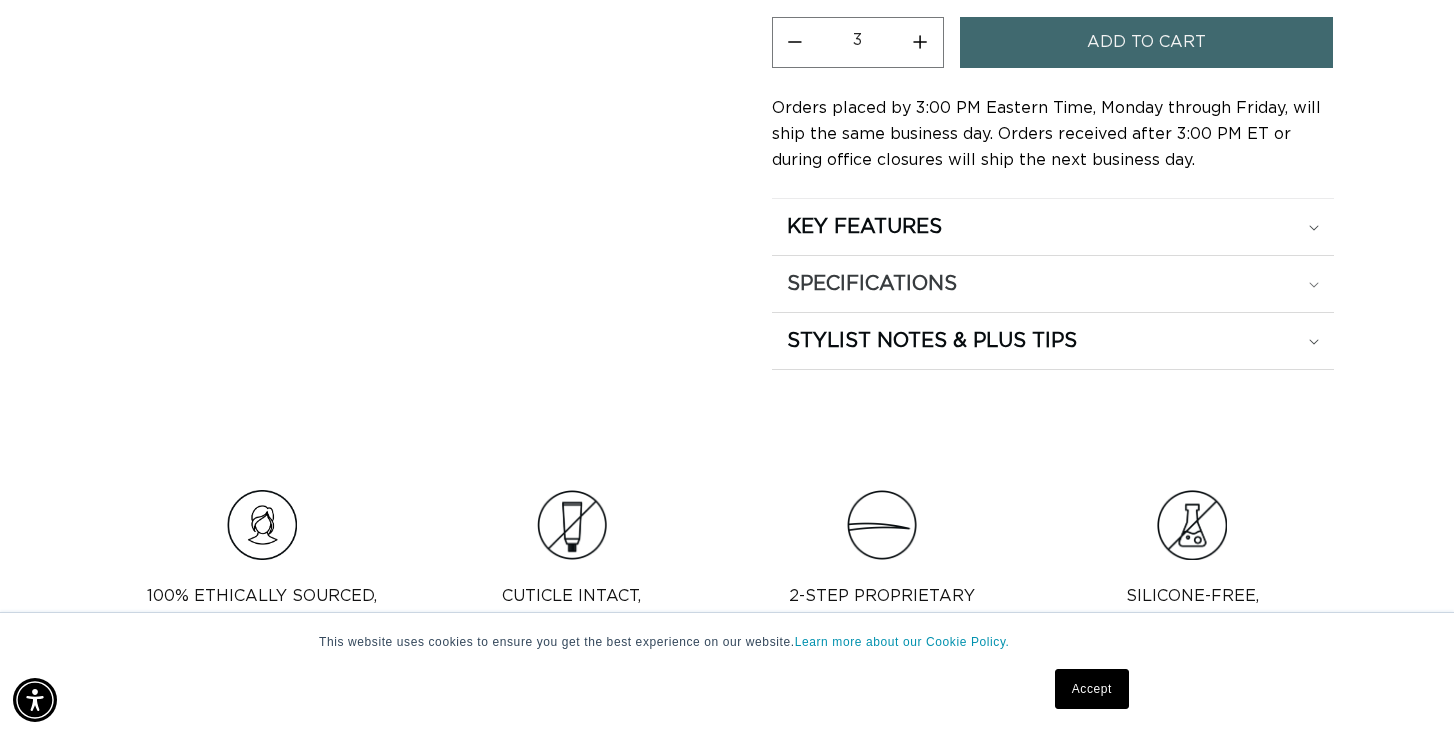click on "SPECIFICATIONS" at bounding box center [1053, 227] 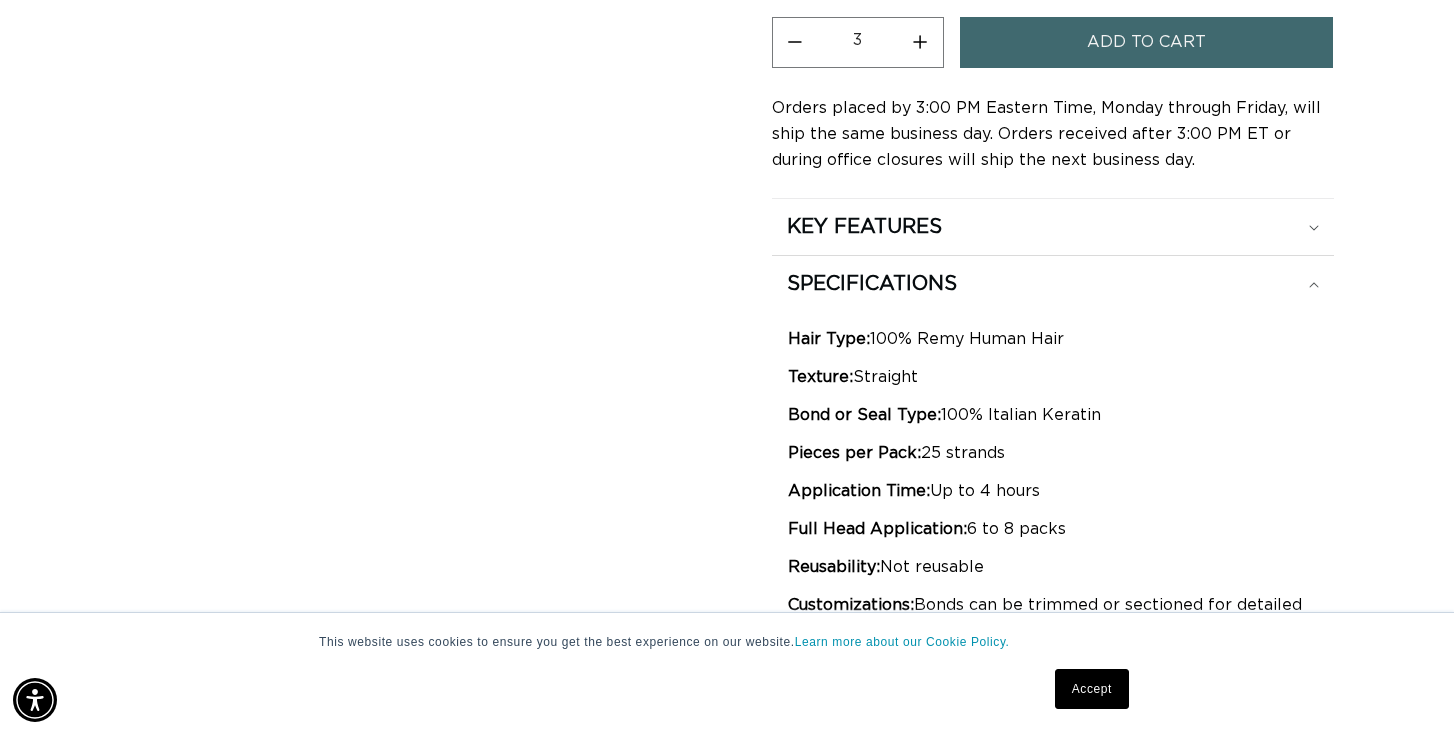 scroll, scrollTop: 0, scrollLeft: 2624, axis: horizontal 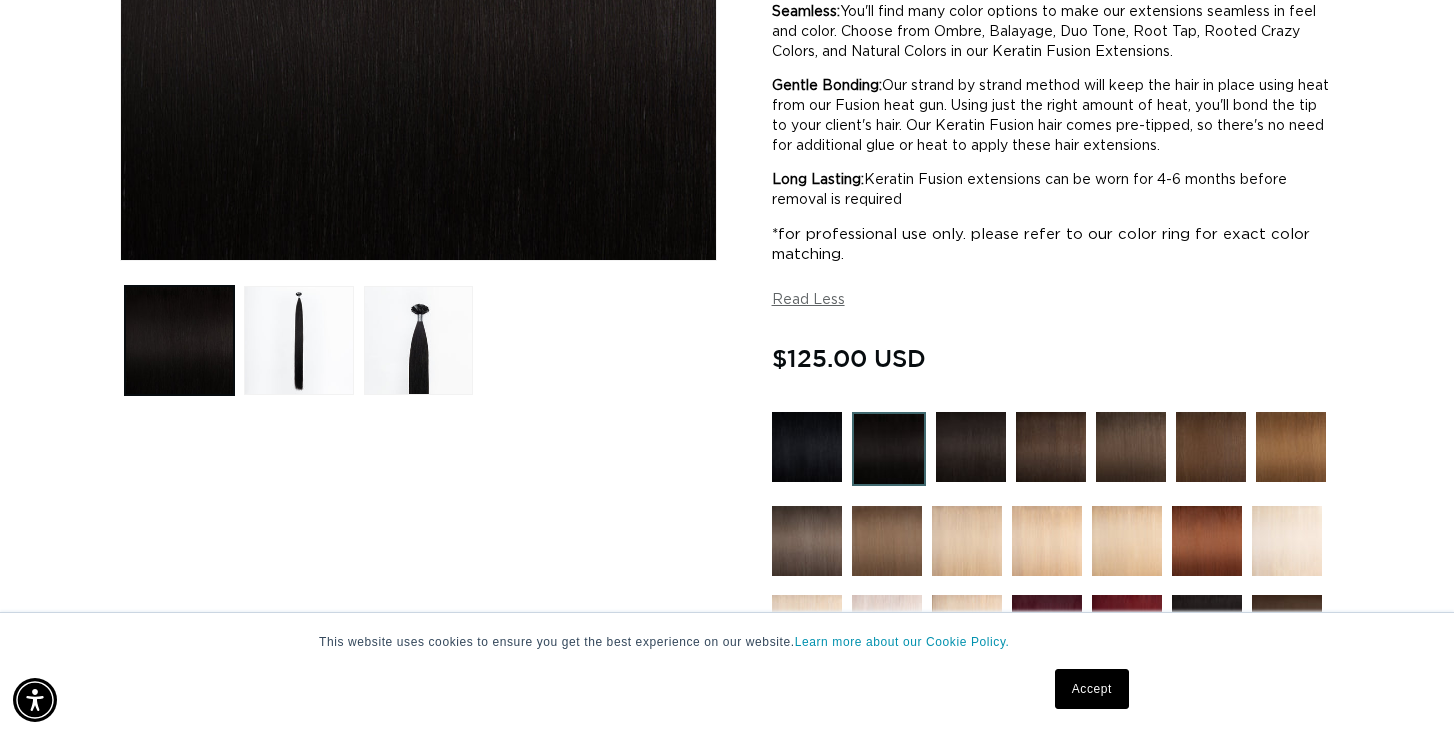 click at bounding box center [971, 447] 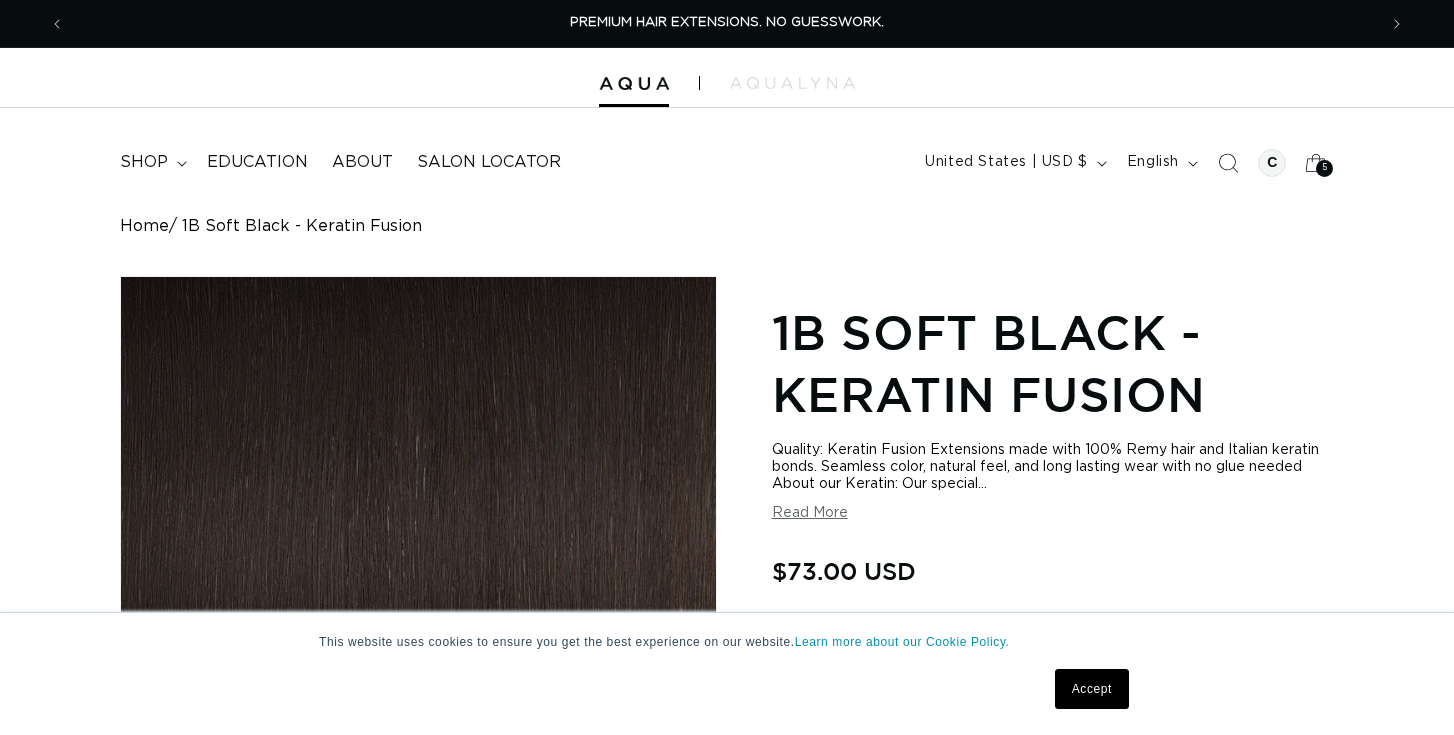 scroll, scrollTop: 0, scrollLeft: 0, axis: both 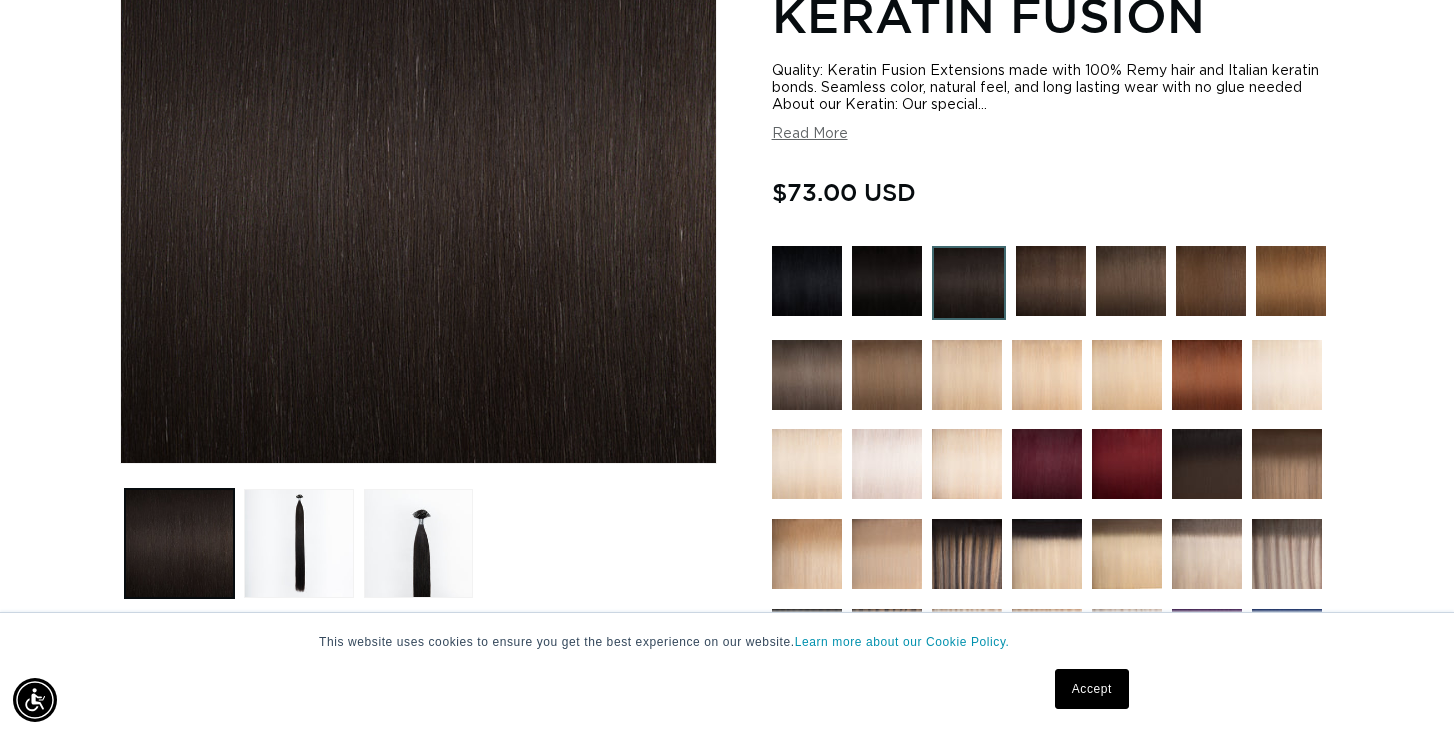 click at bounding box center (1051, 281) 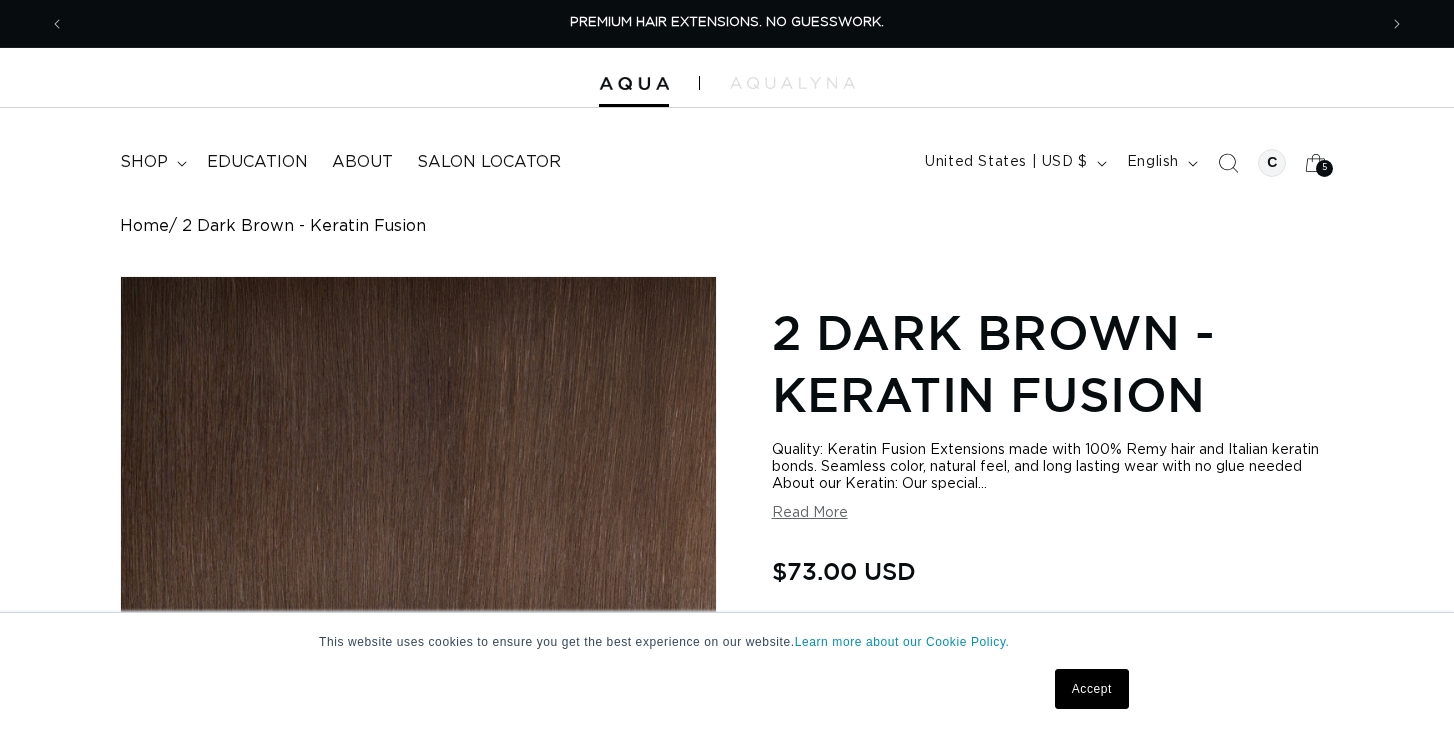 scroll, scrollTop: 0, scrollLeft: 0, axis: both 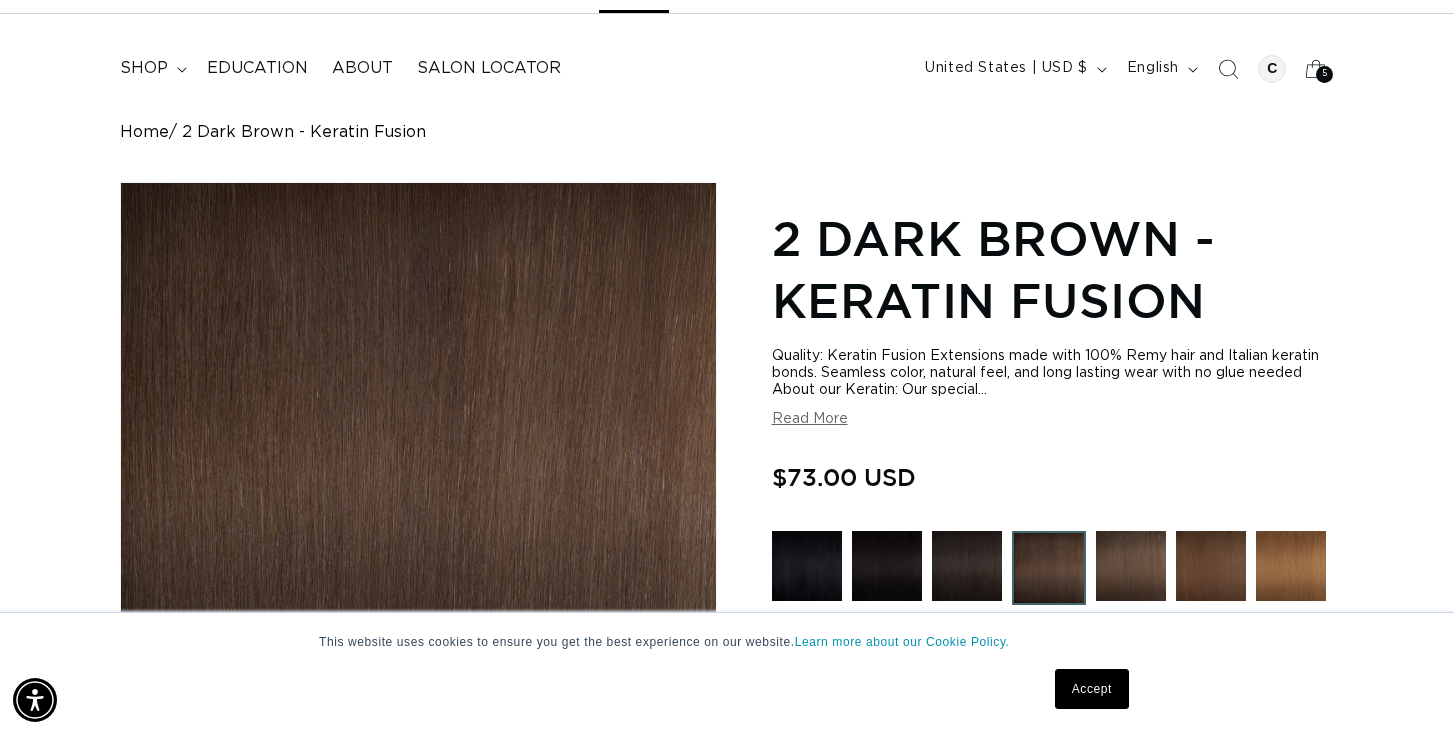 click at bounding box center [1131, 566] 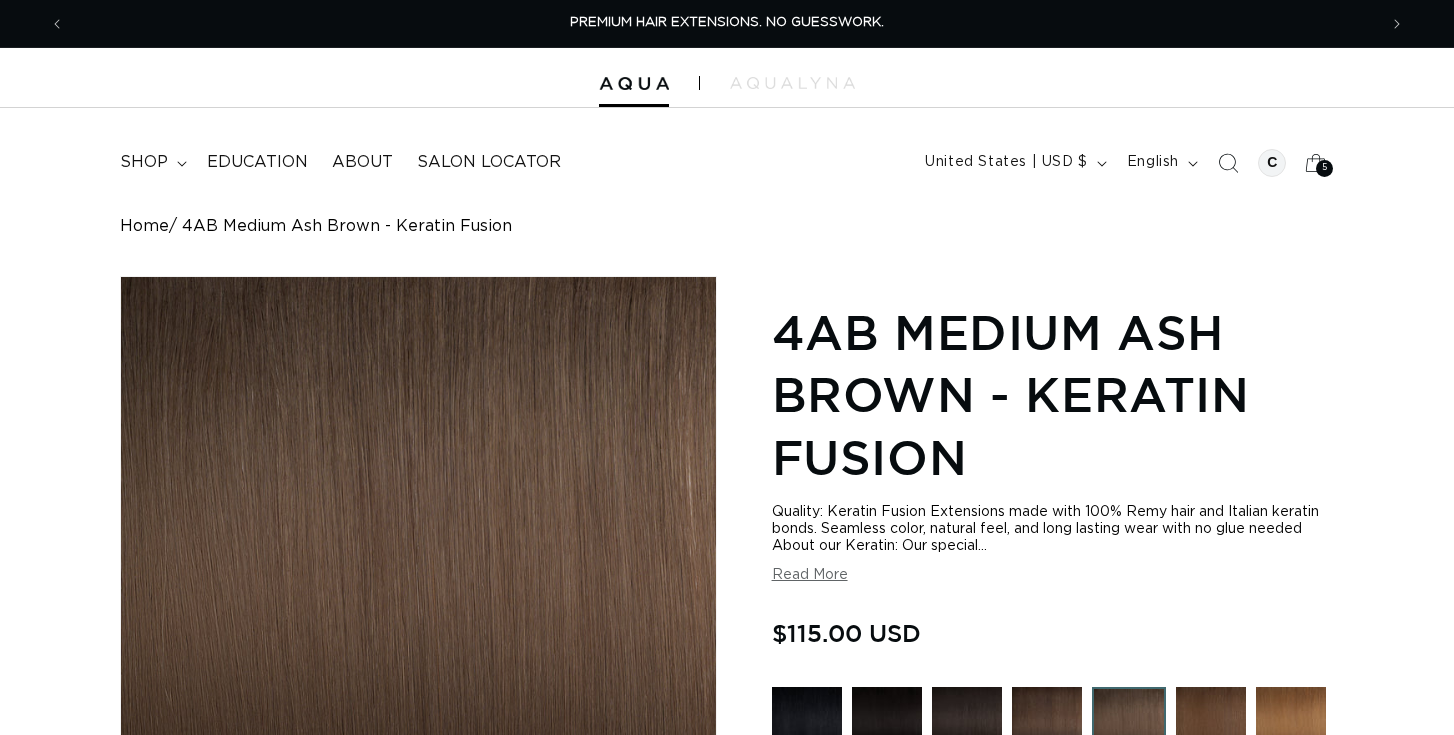 scroll, scrollTop: 0, scrollLeft: 0, axis: both 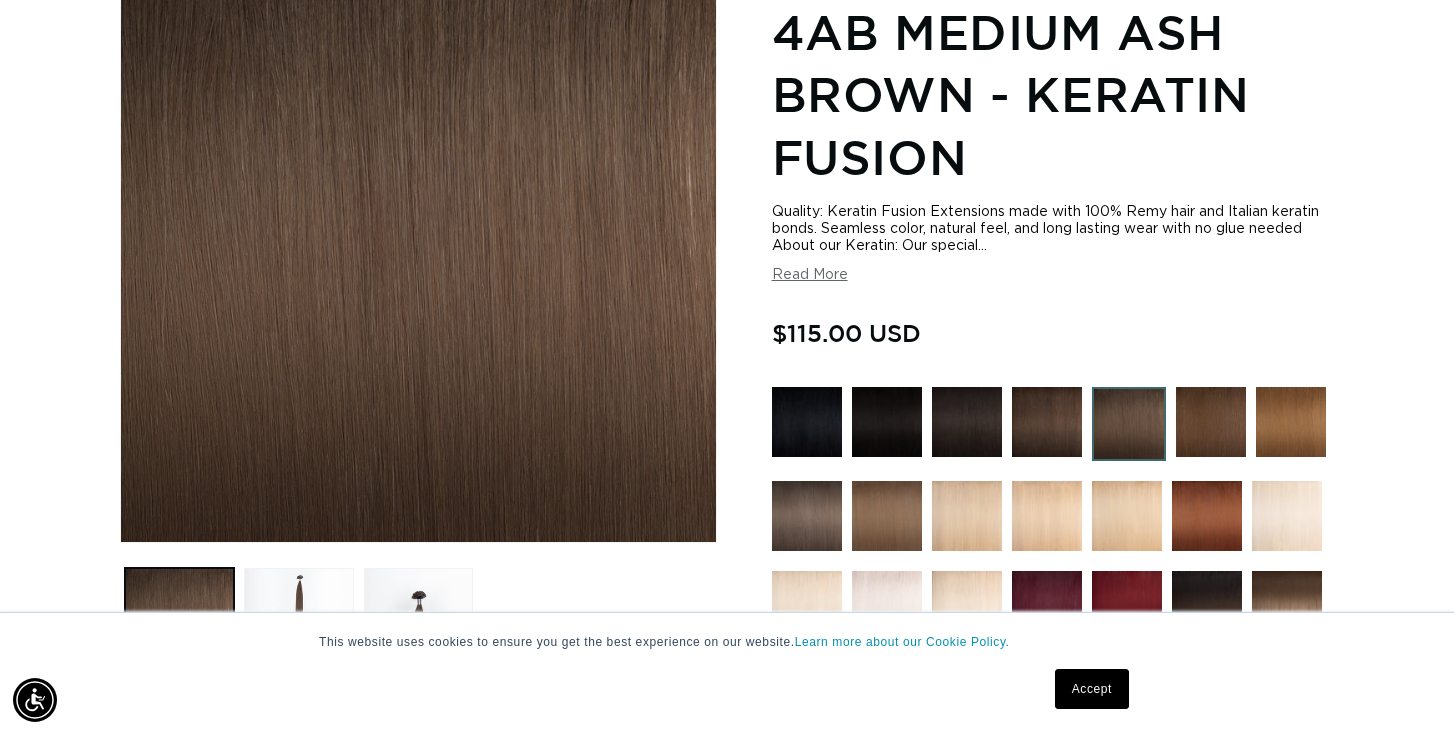 click at bounding box center (1047, 422) 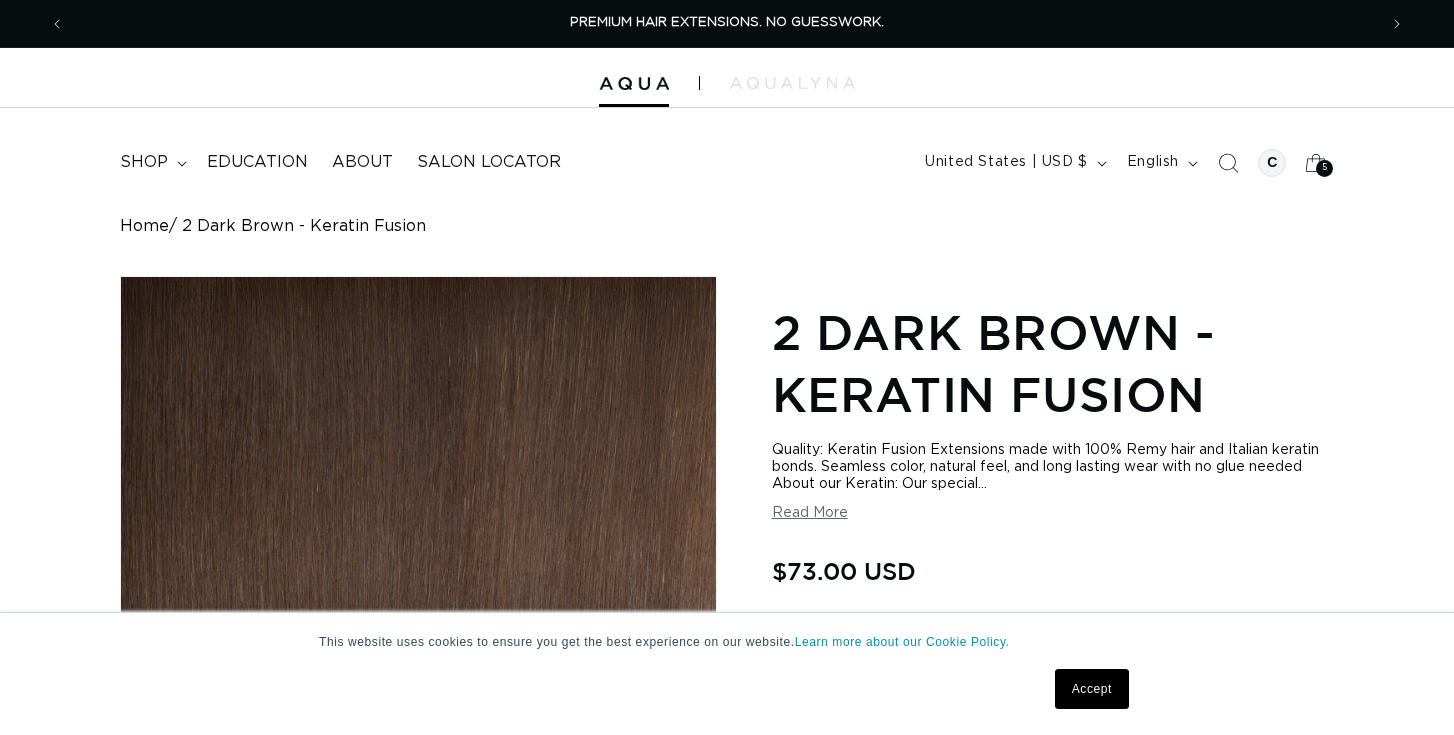 scroll, scrollTop: 0, scrollLeft: 0, axis: both 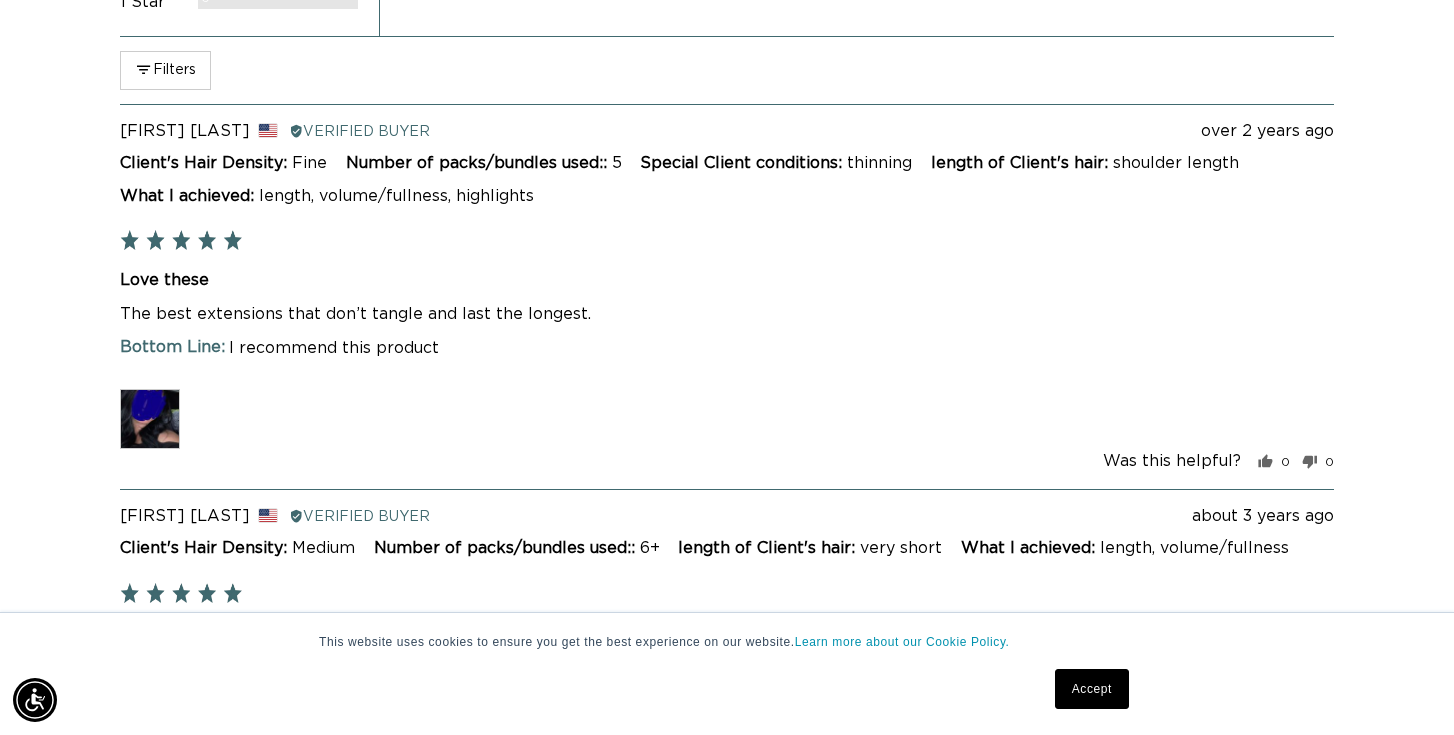 click at bounding box center (150, 419) 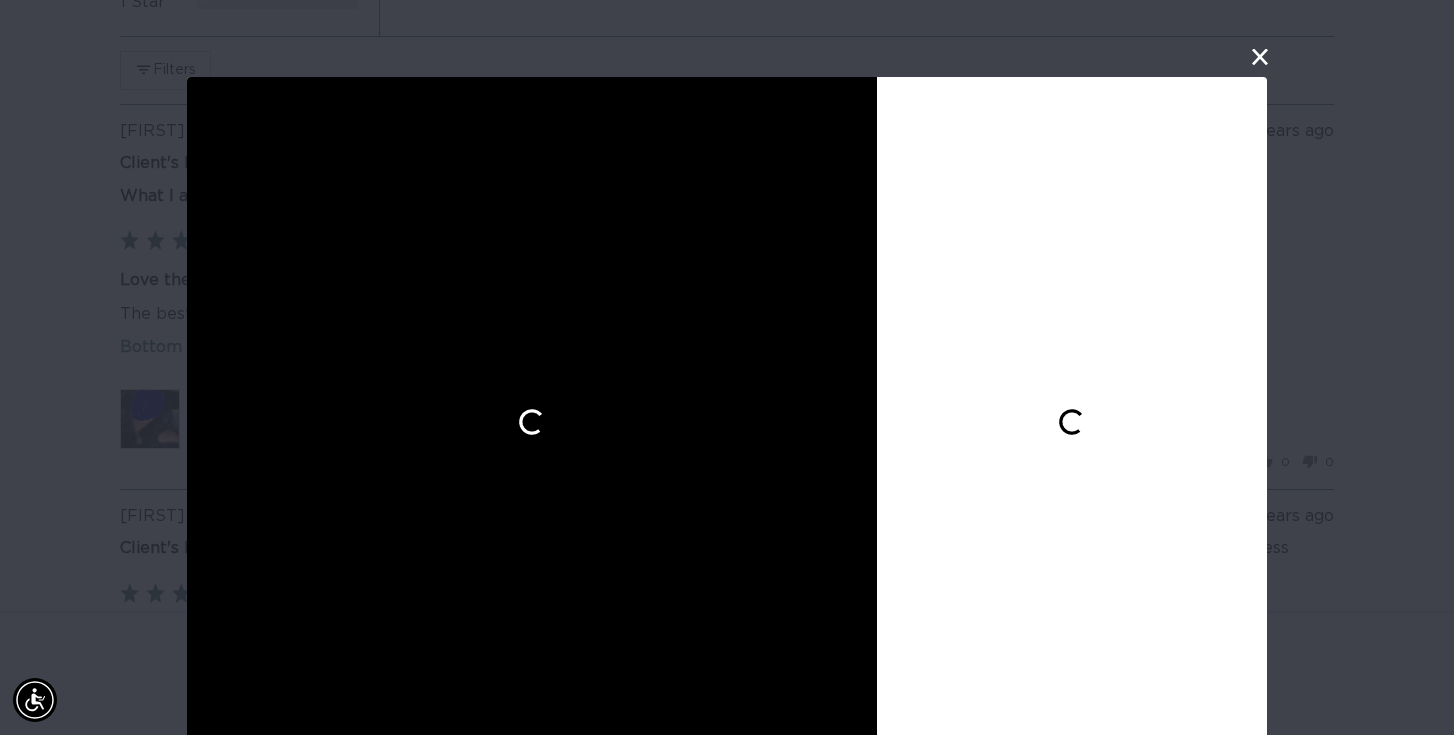 scroll, scrollTop: 0, scrollLeft: 1312, axis: horizontal 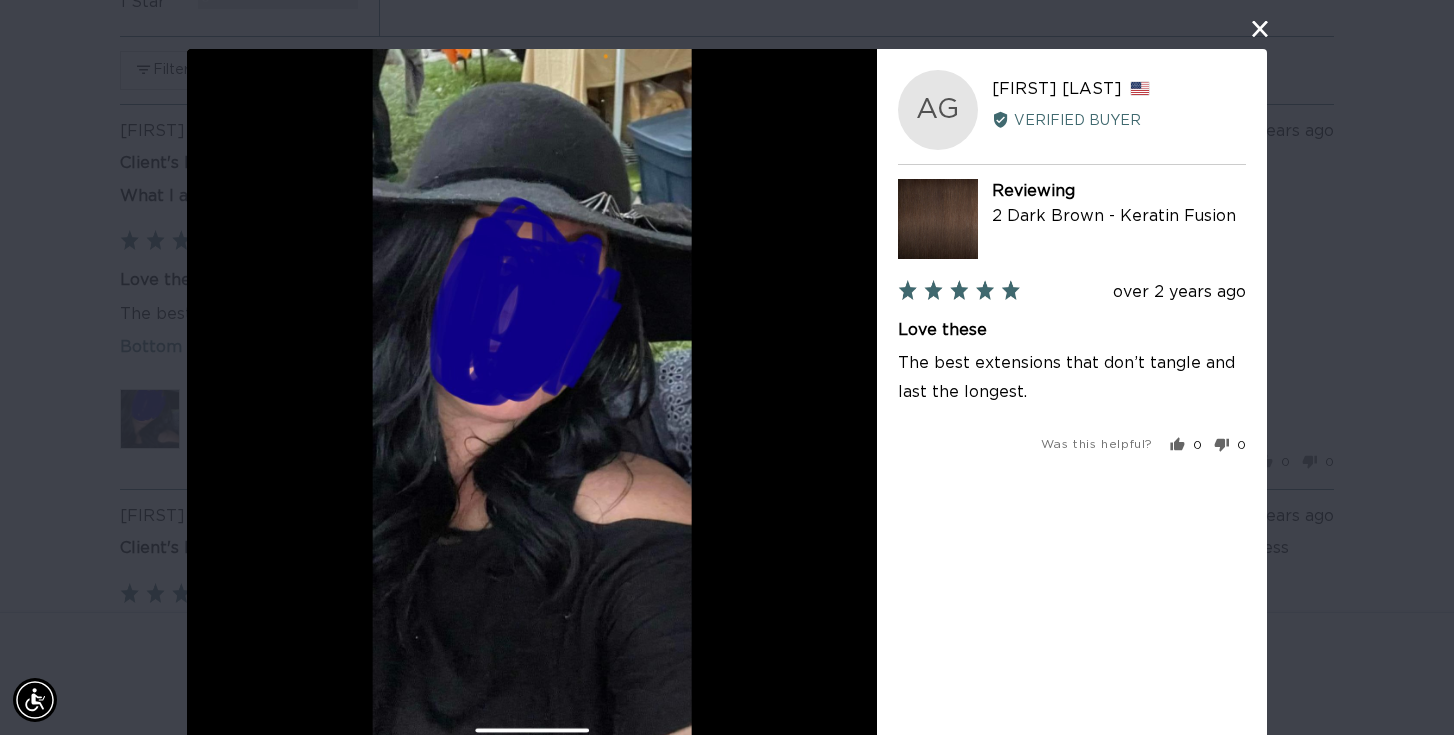 click at bounding box center (1260, 29) 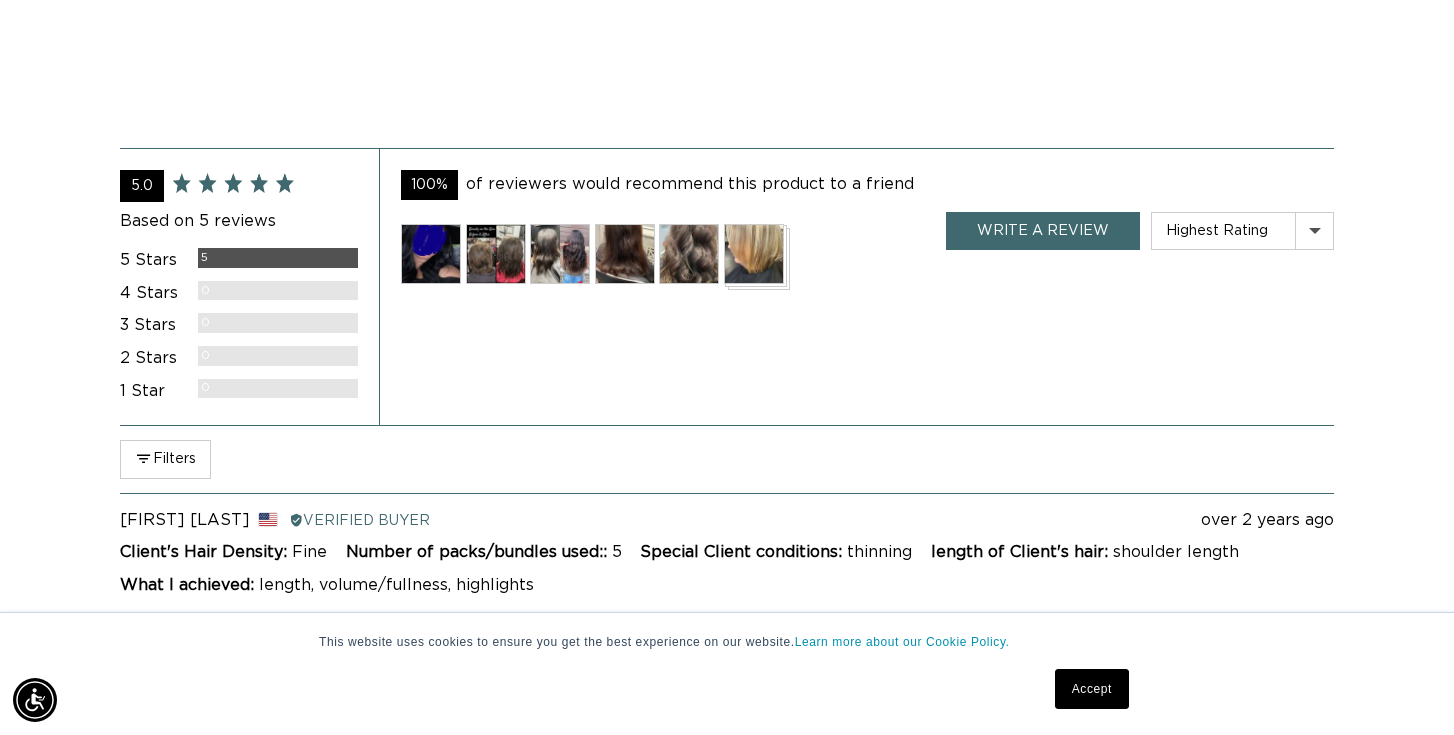scroll, scrollTop: 3586, scrollLeft: 0, axis: vertical 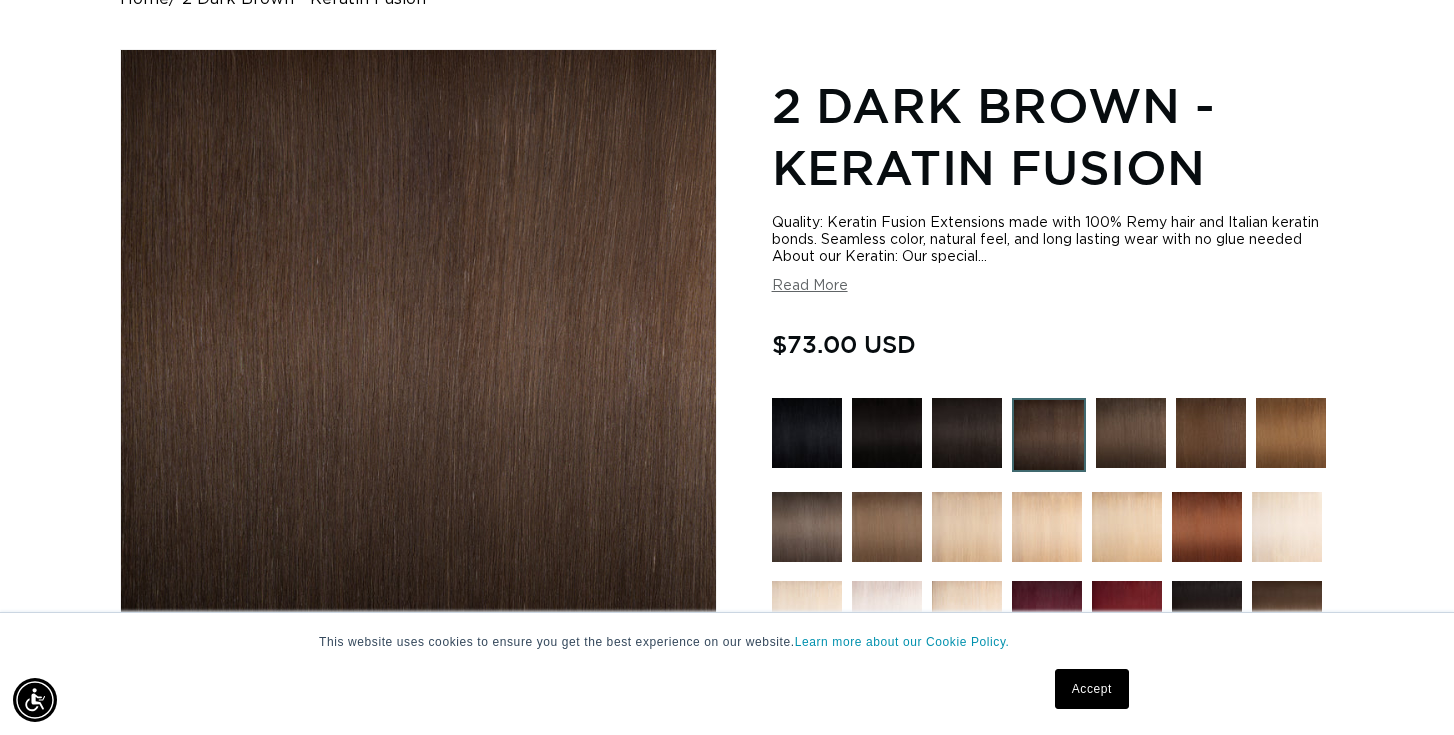 click on "Read More" at bounding box center [810, 286] 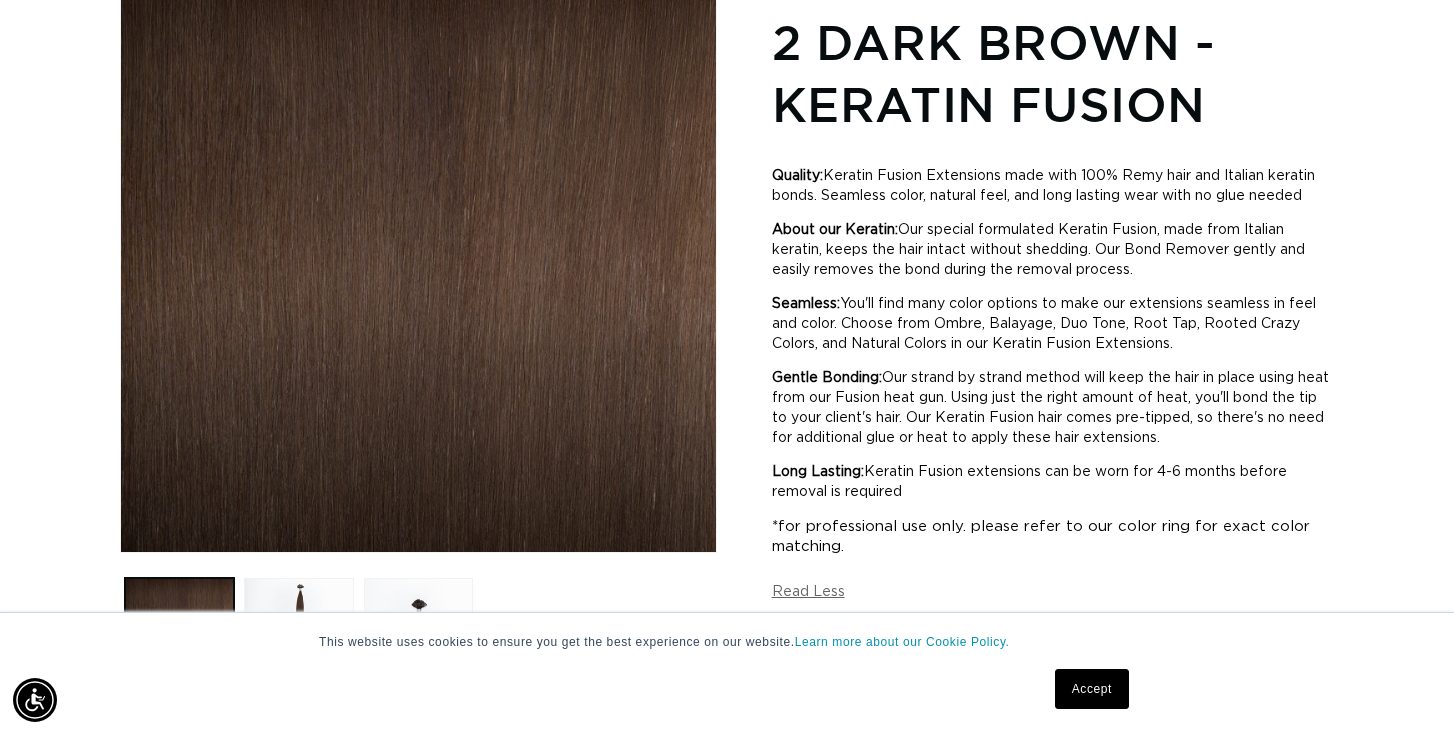 scroll, scrollTop: 0, scrollLeft: 1312, axis: horizontal 